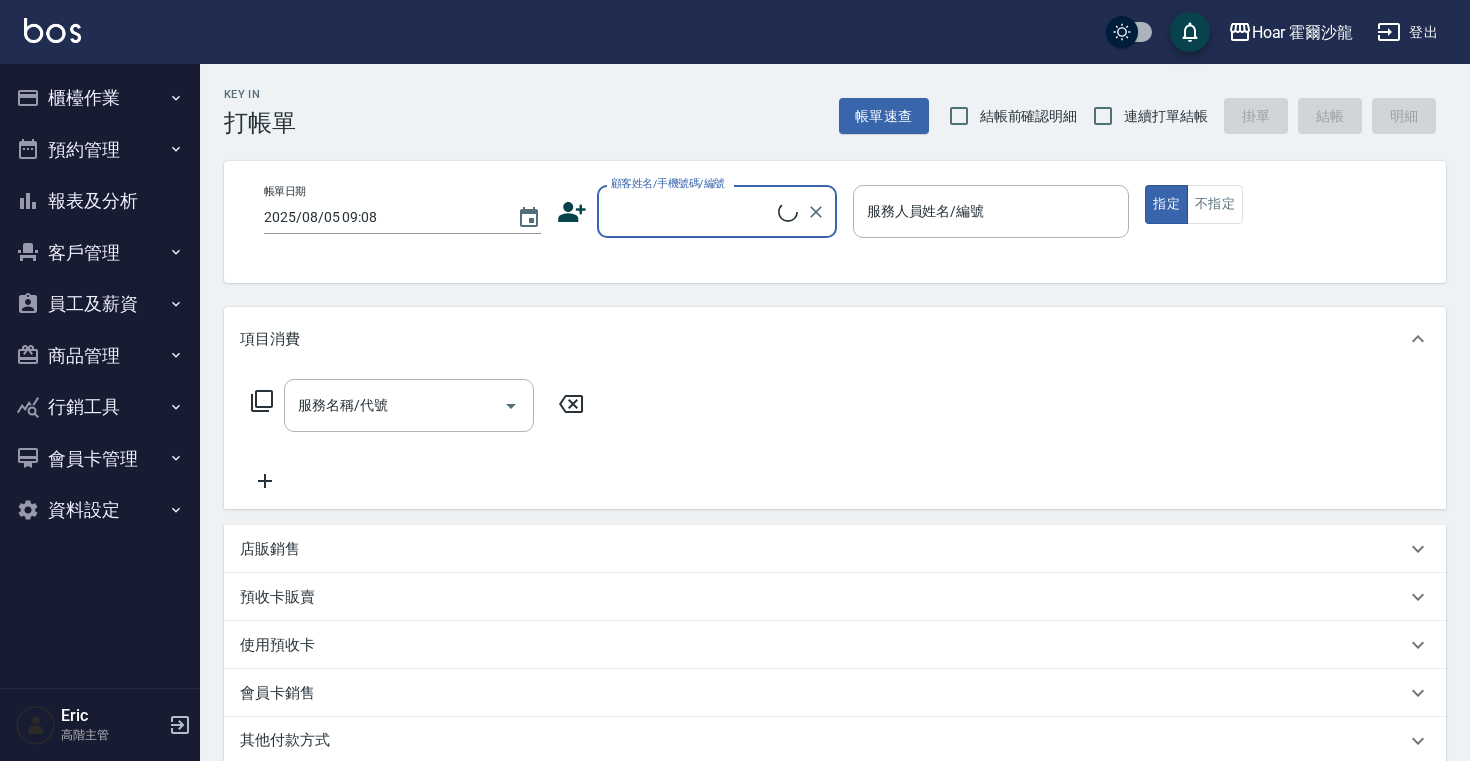 scroll, scrollTop: 0, scrollLeft: 0, axis: both 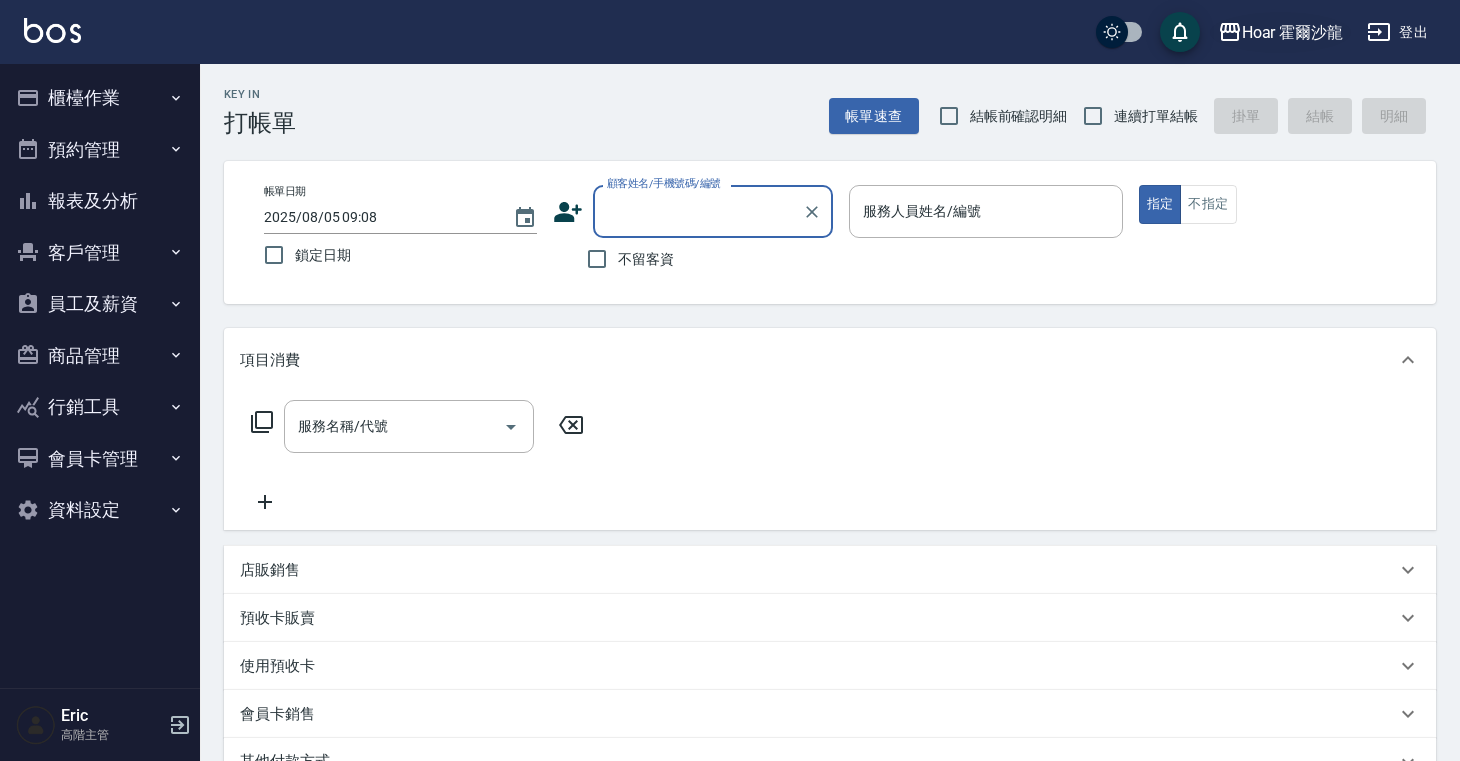 click on "Hoar 霍爾沙龍" at bounding box center (1293, 32) 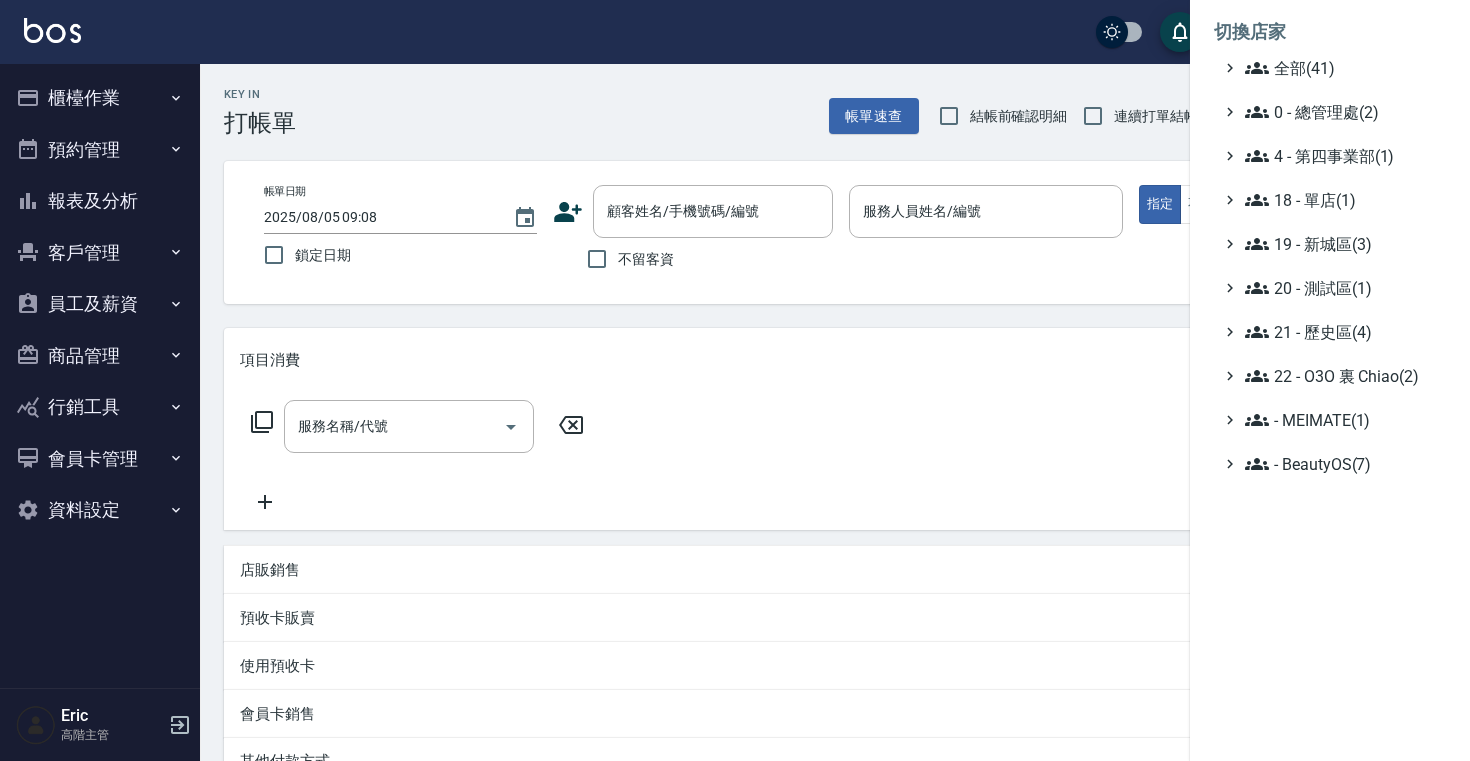 click at bounding box center [735, 380] 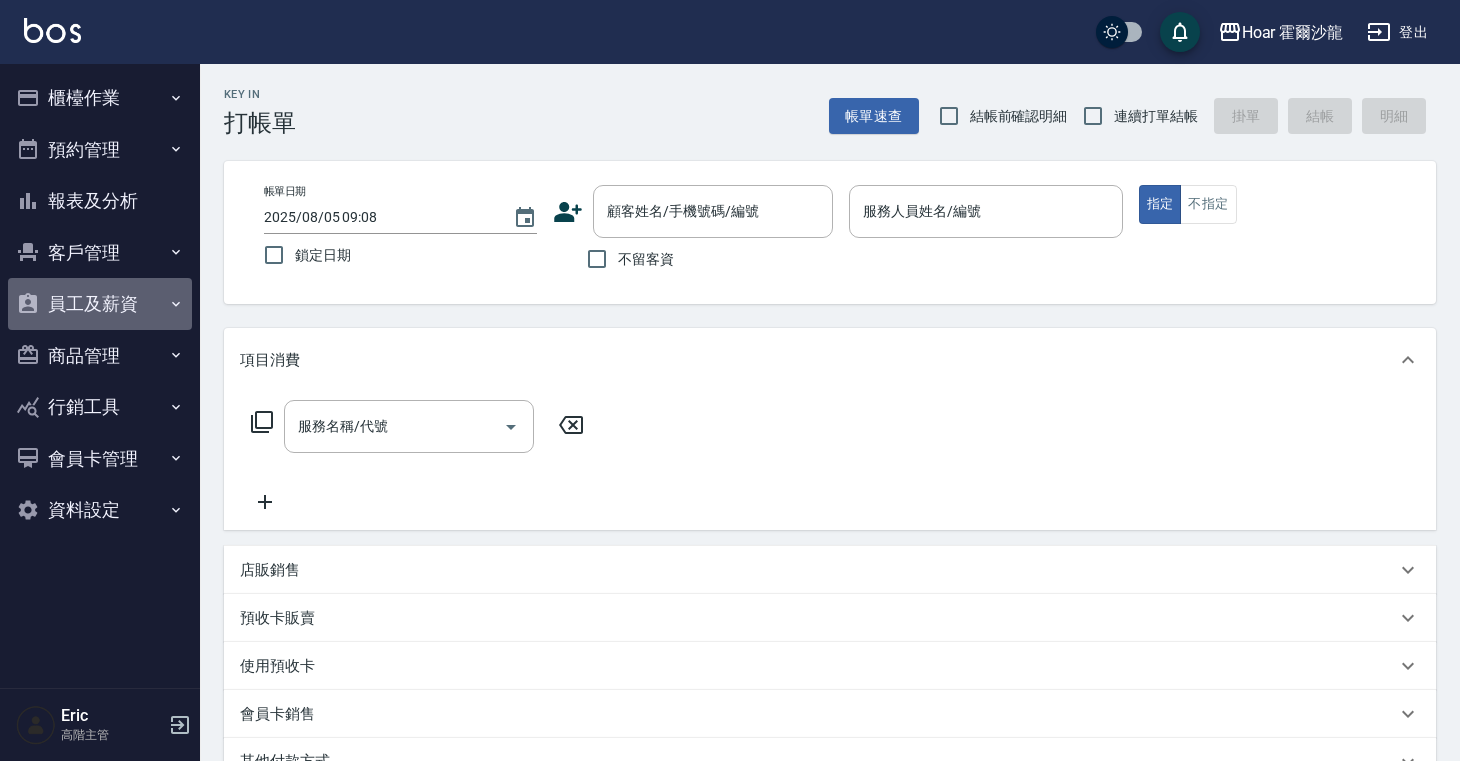 click on "員工及薪資" at bounding box center (100, 304) 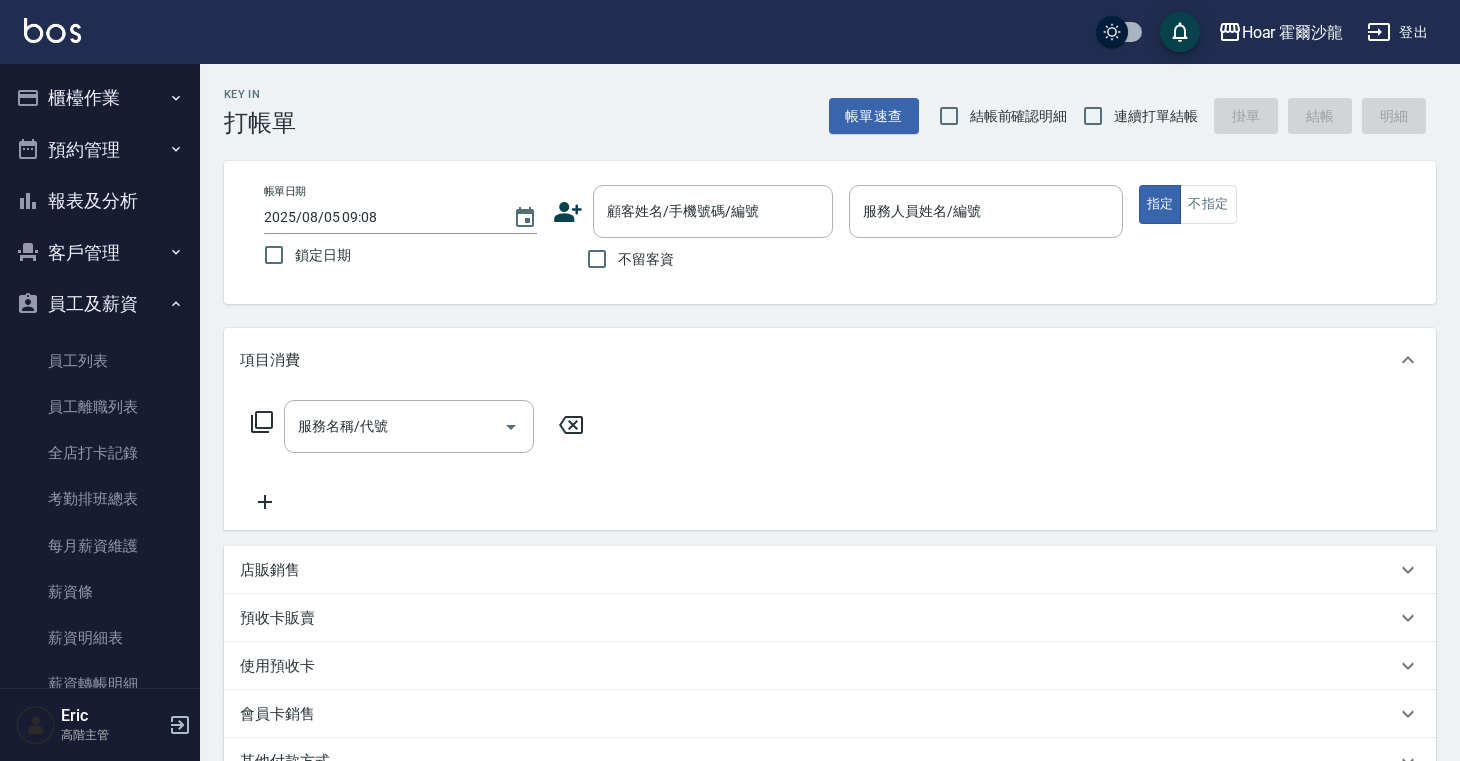 click on "報表及分析" at bounding box center (100, 201) 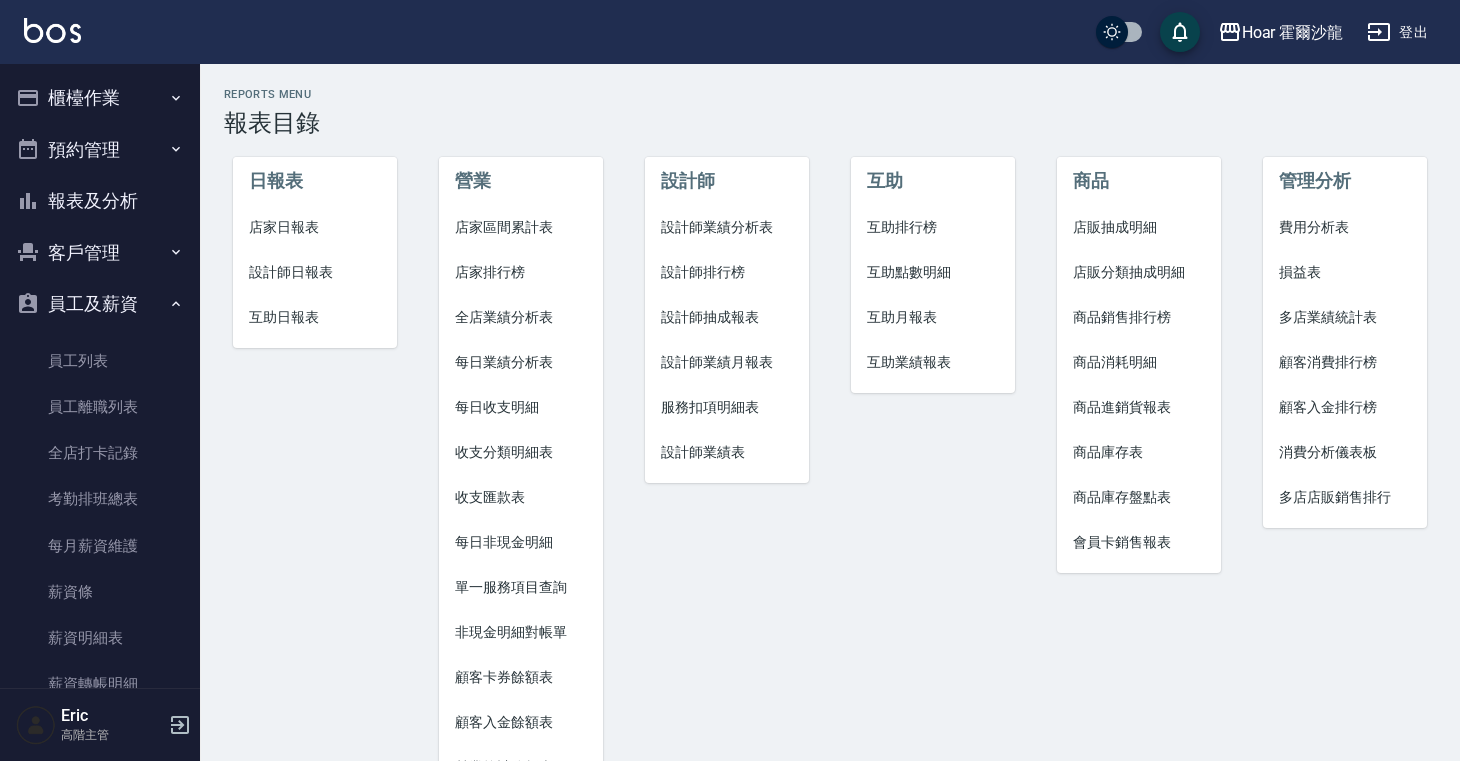 click on "設計師排行榜" at bounding box center (727, 272) 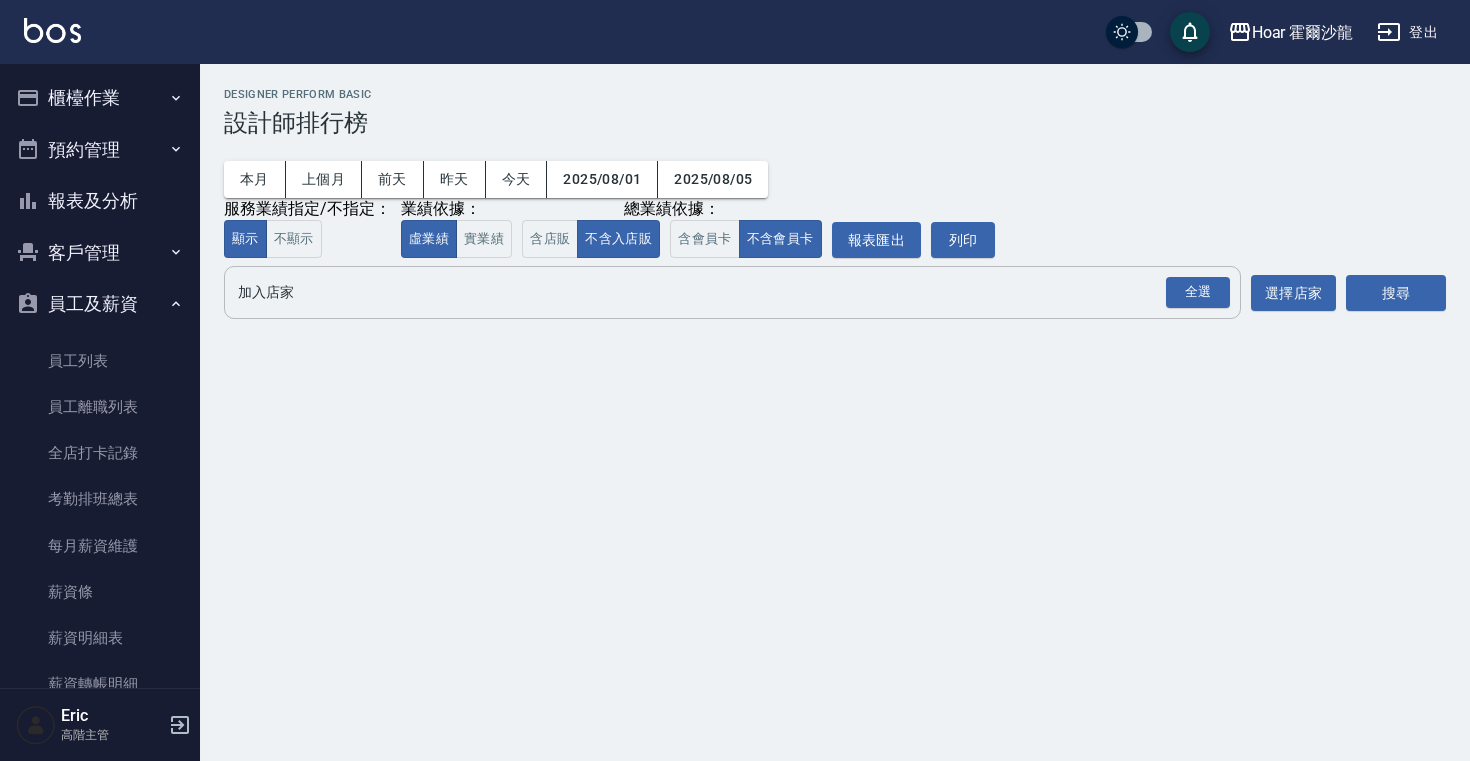 click on "全選 加入店家" at bounding box center (732, 292) 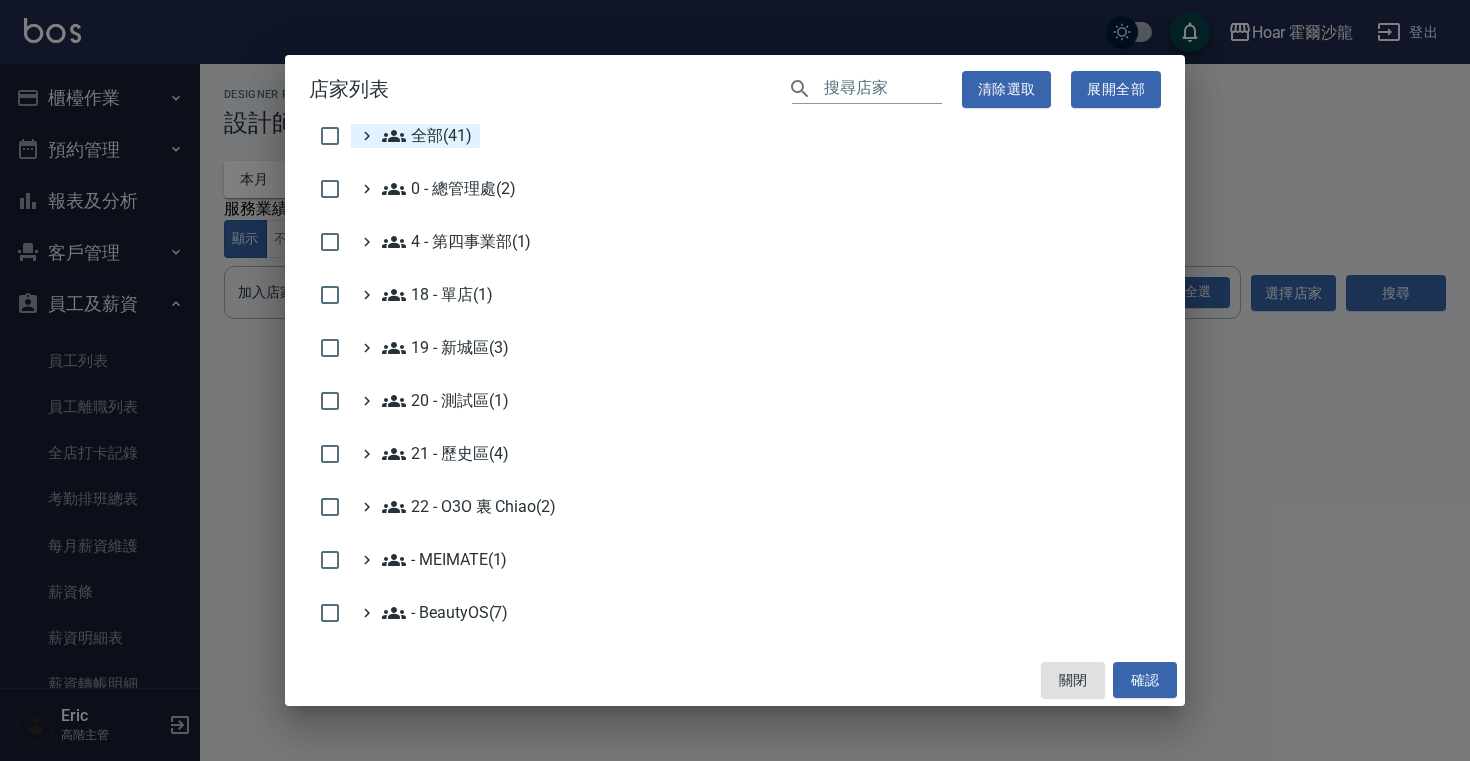 click on "全部(41)" at bounding box center [427, 136] 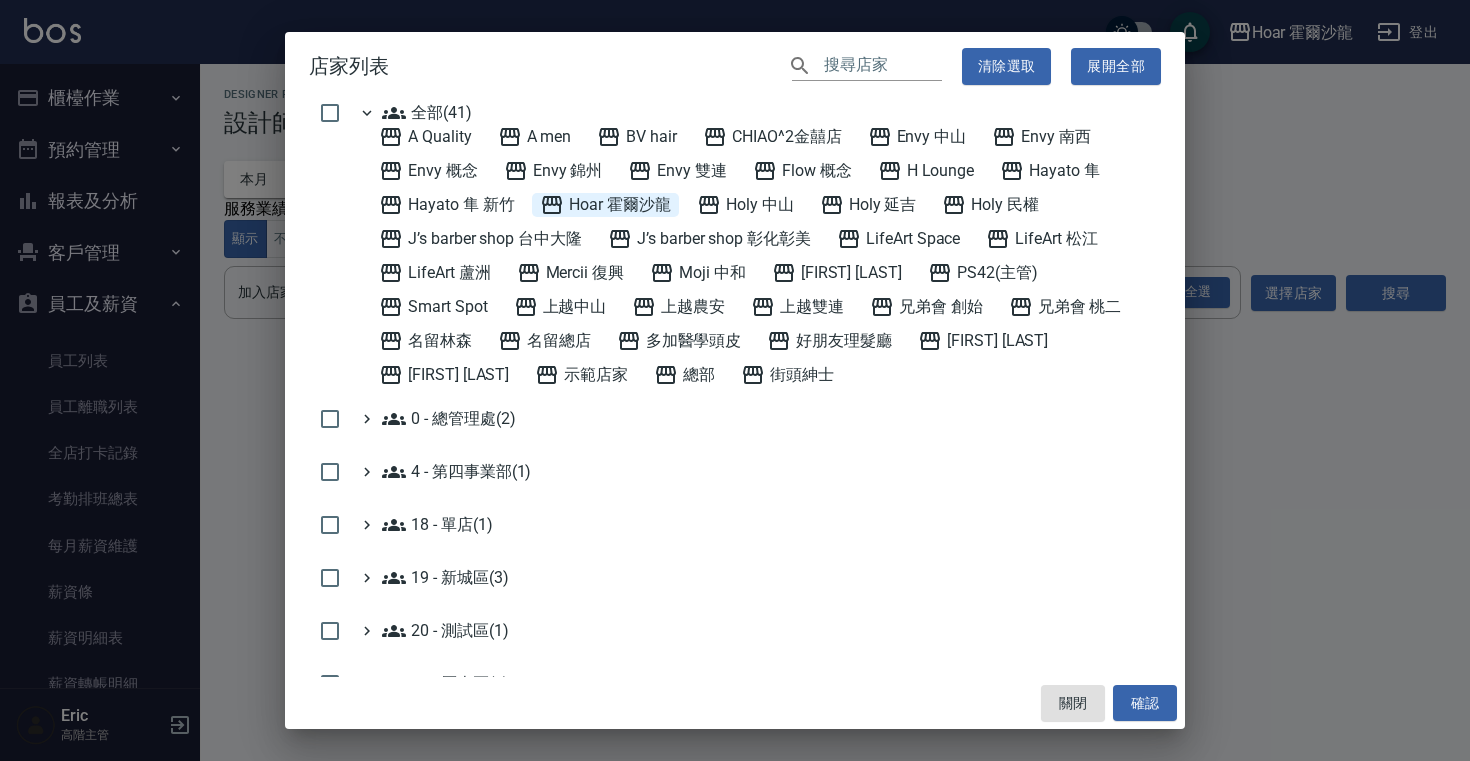 click on "Hoar 霍爾沙龍" at bounding box center [605, 205] 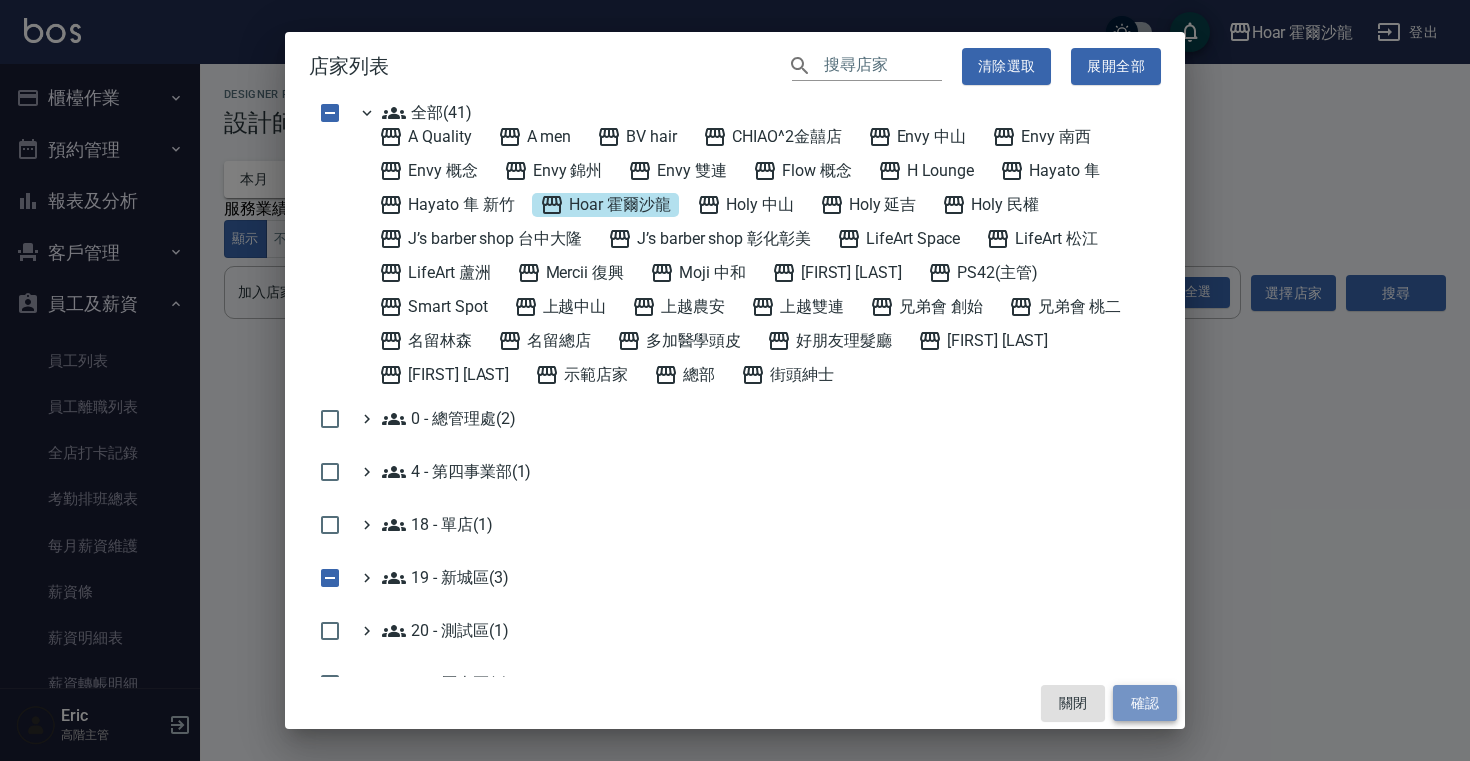 click on "確認" at bounding box center (1145, 703) 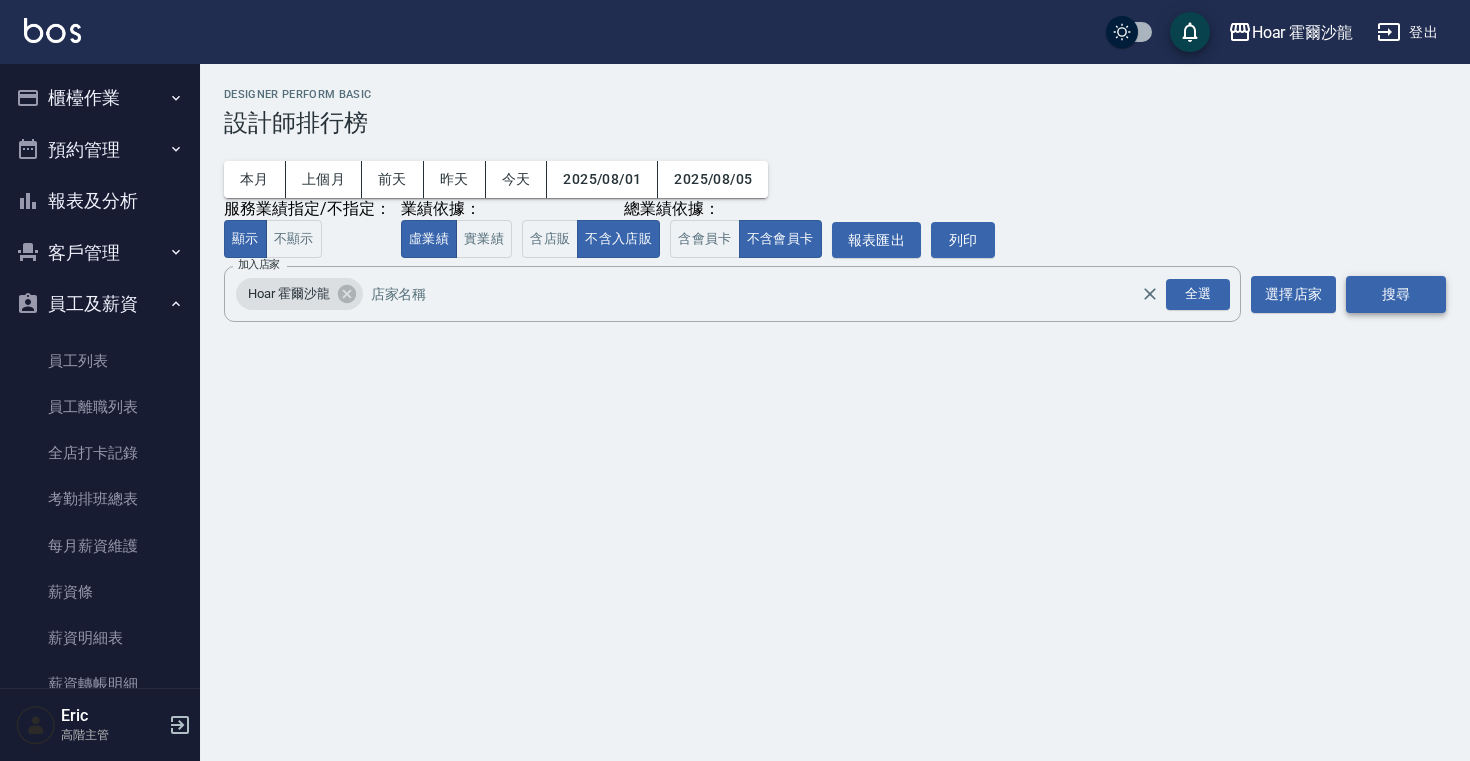 click on "搜尋" at bounding box center (1396, 294) 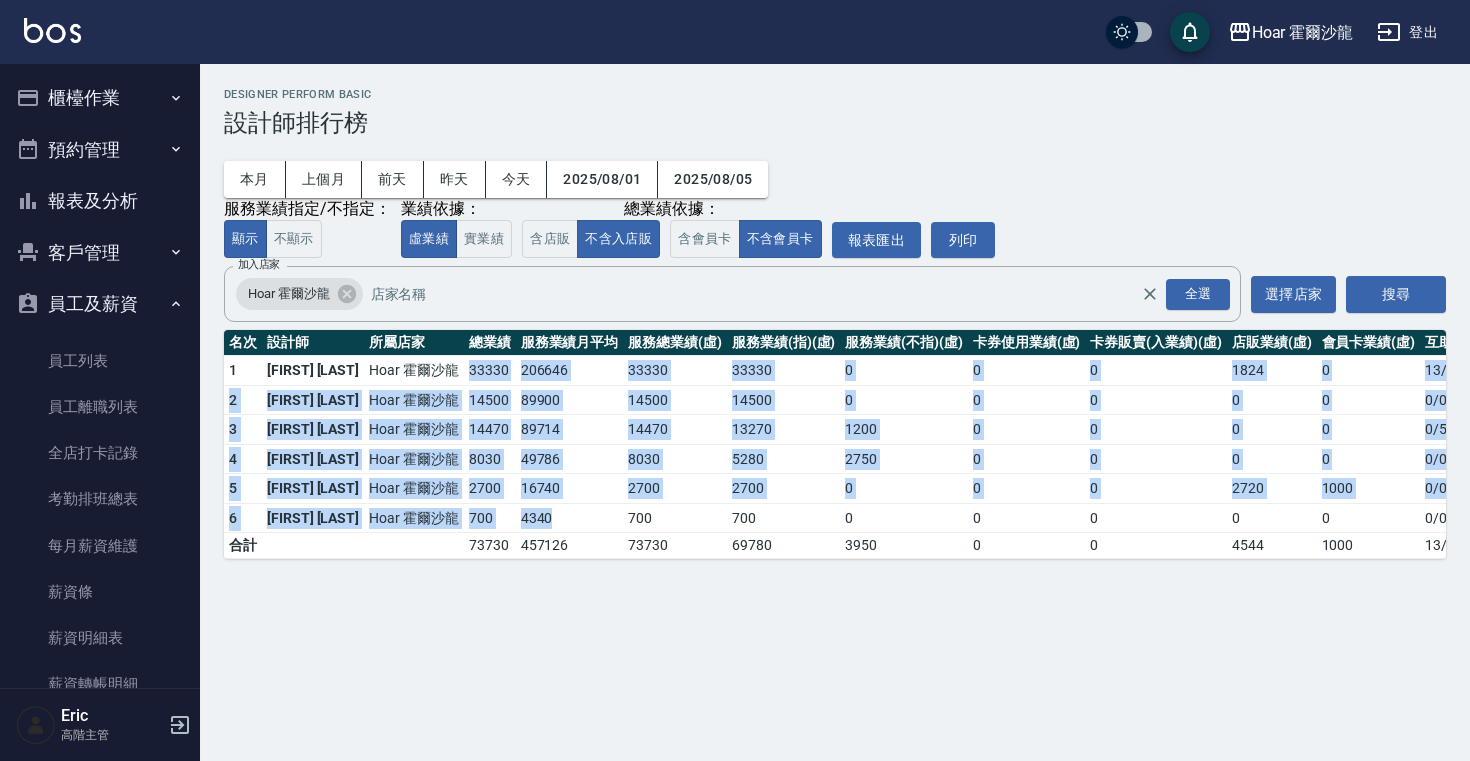 drag, startPoint x: 439, startPoint y: 368, endPoint x: 535, endPoint y: 526, distance: 184.87834 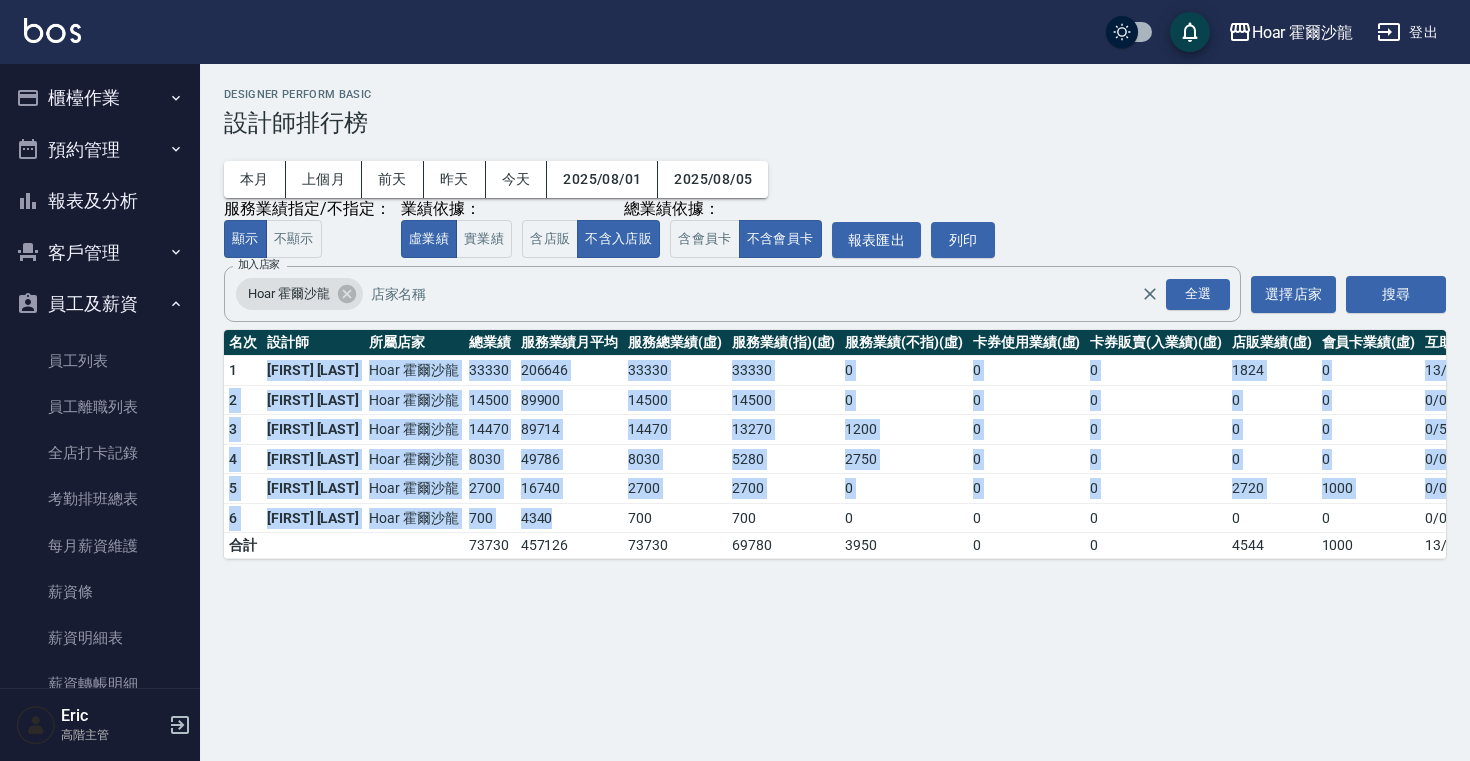 drag, startPoint x: 271, startPoint y: 370, endPoint x: 542, endPoint y: 520, distance: 309.74344 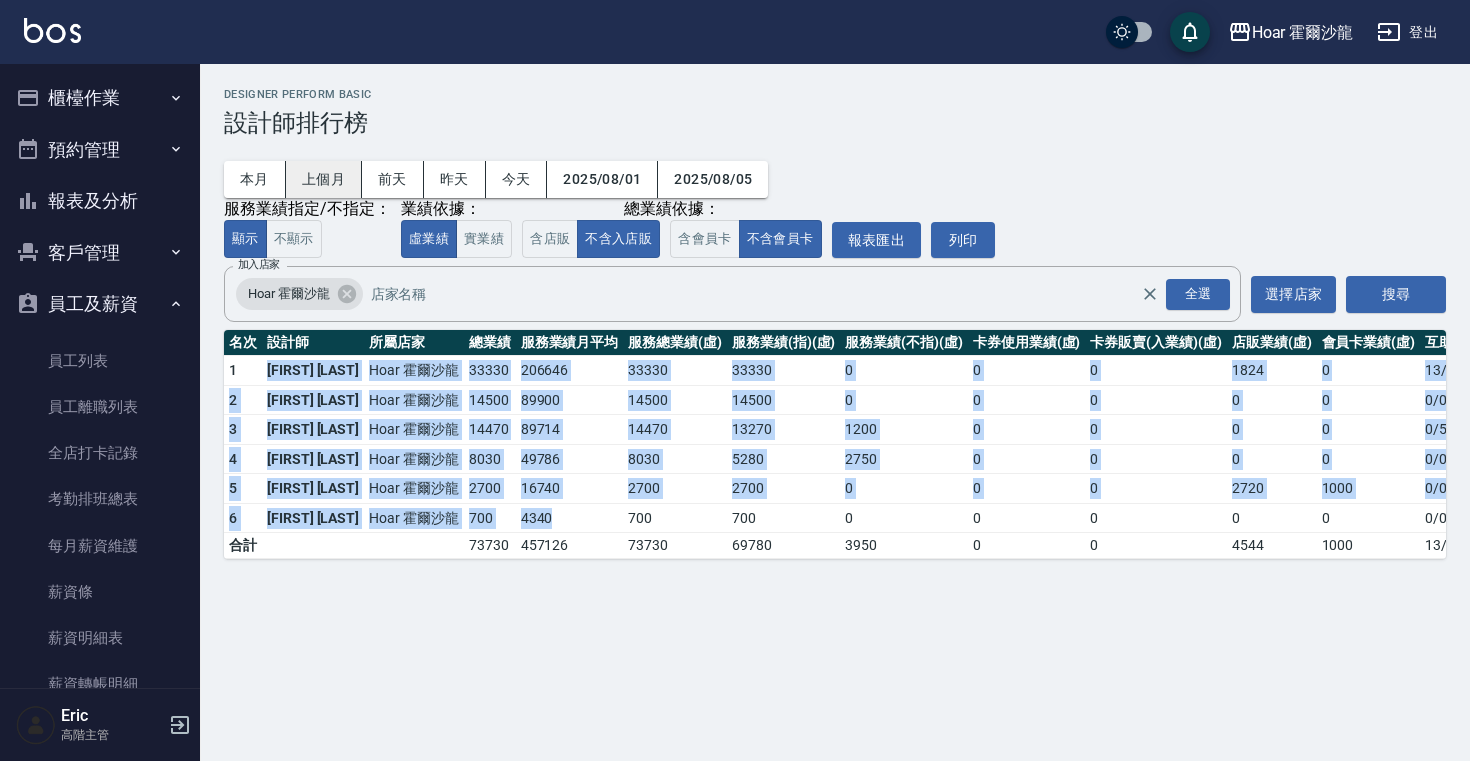 click on "上個月" at bounding box center (324, 179) 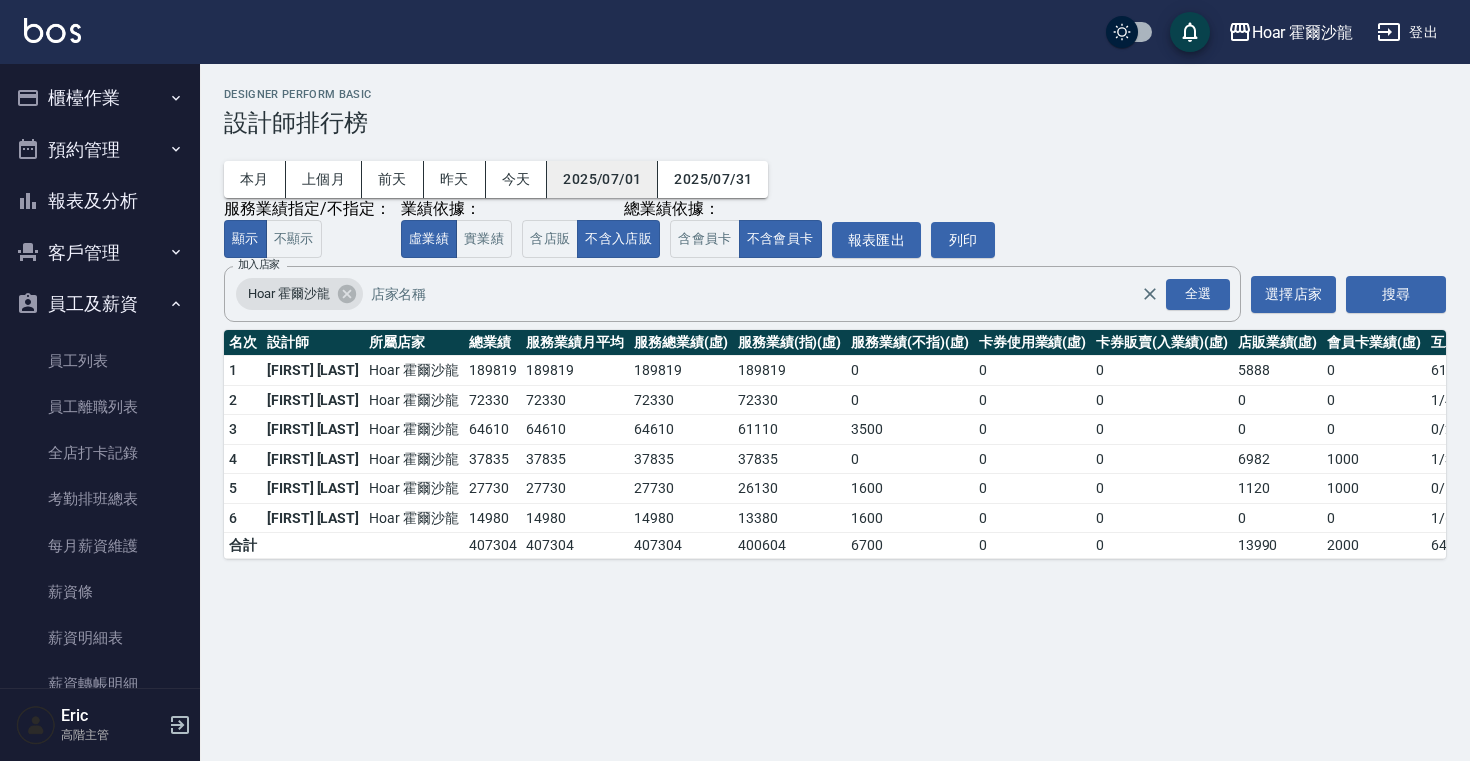 click on "2025/07/01" at bounding box center [602, 179] 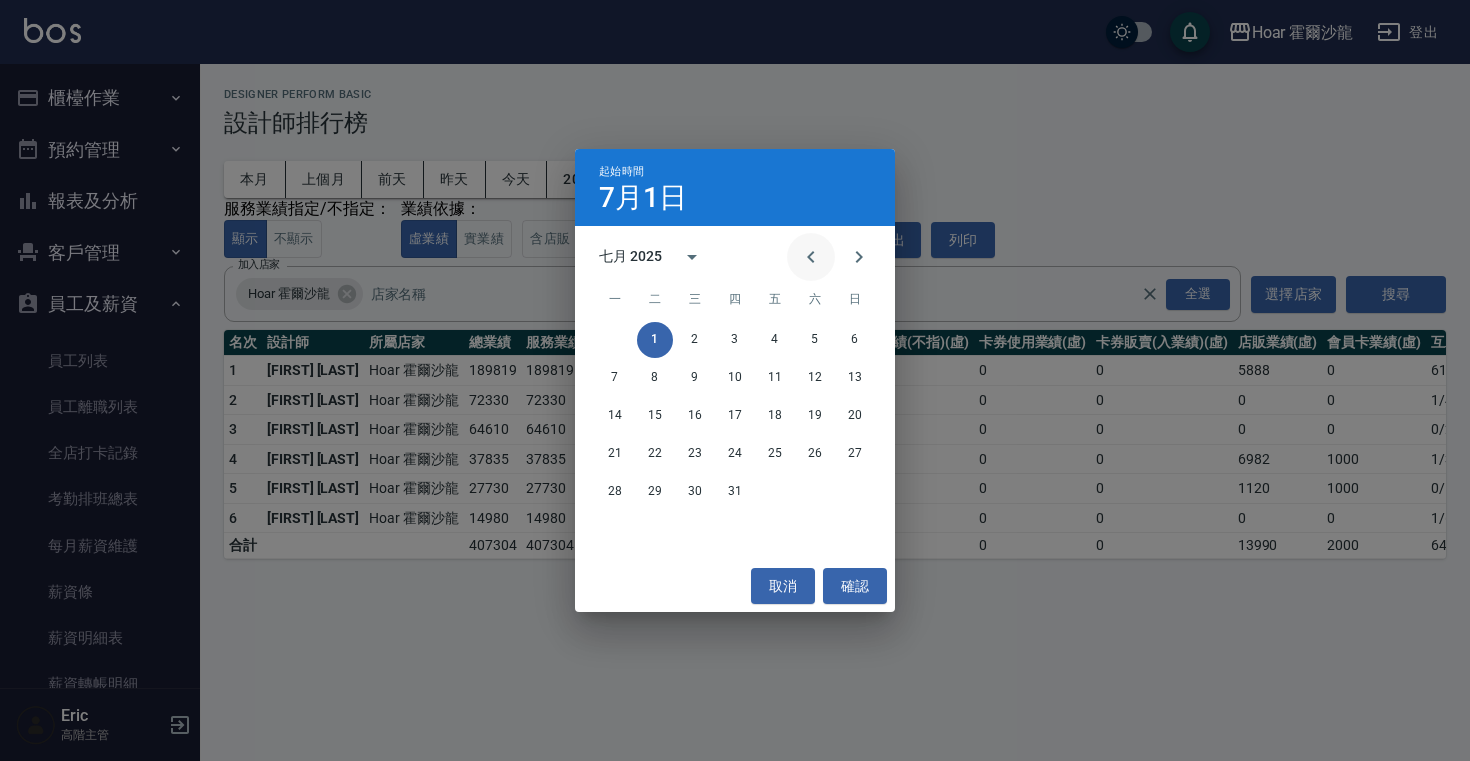 click 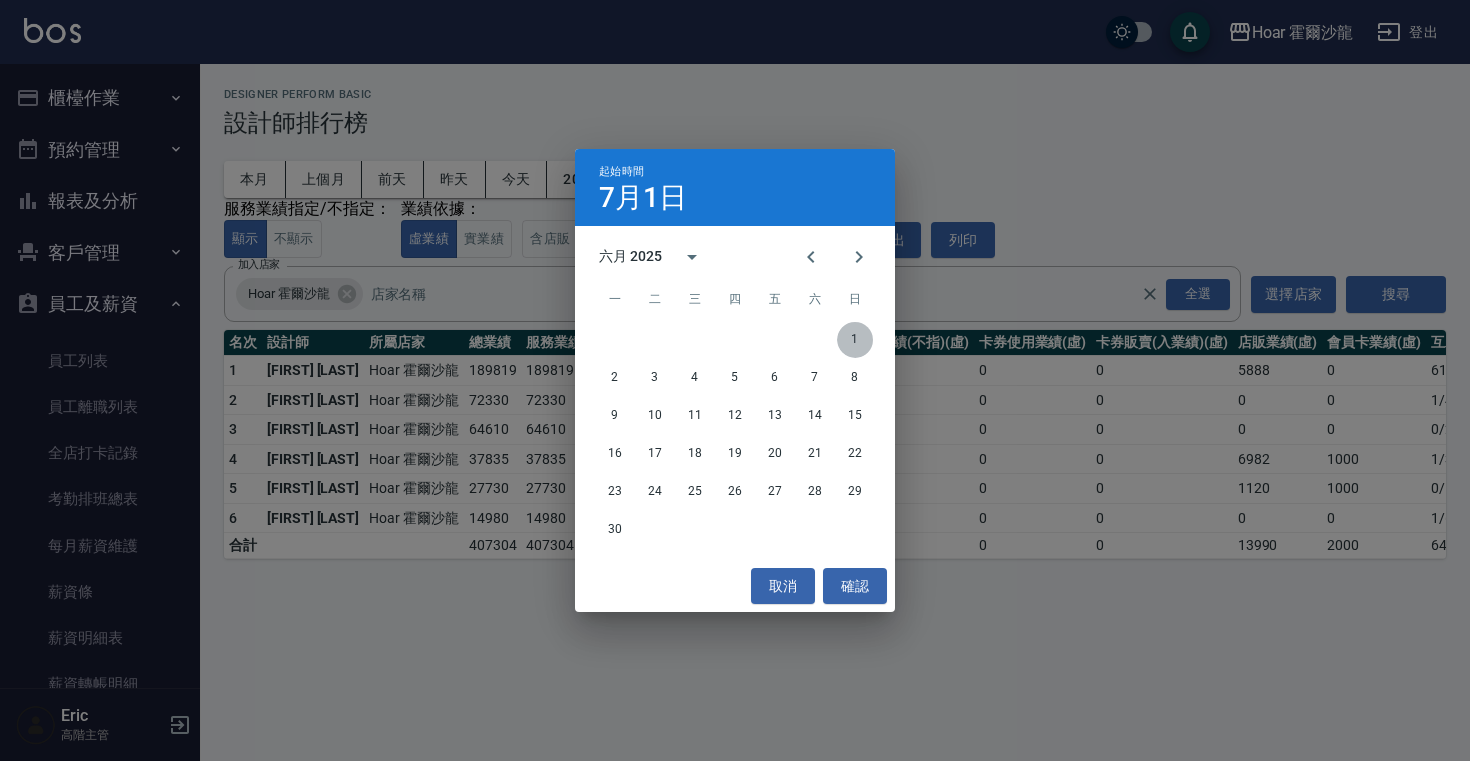 click on "1" at bounding box center [855, 340] 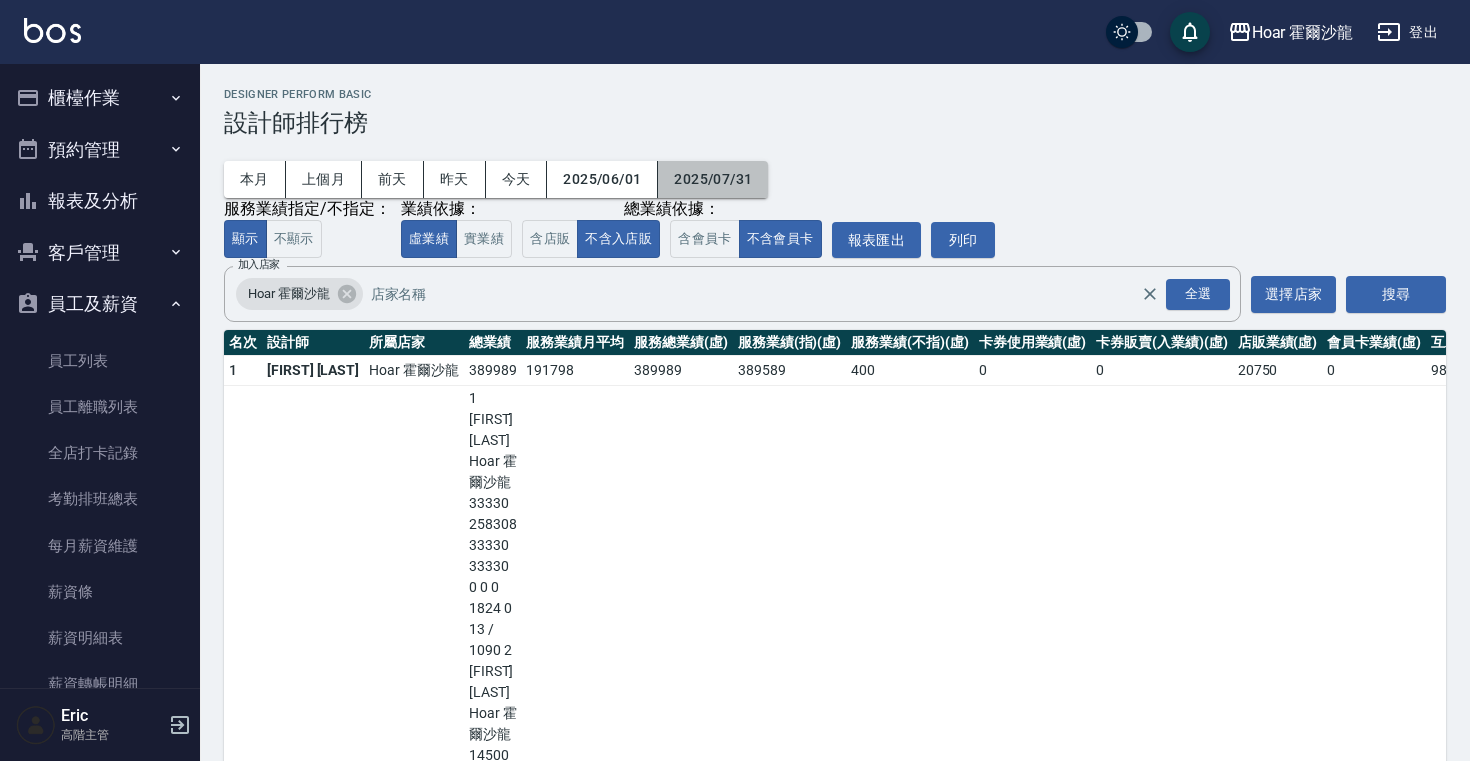 click on "2025/07/31" at bounding box center [713, 179] 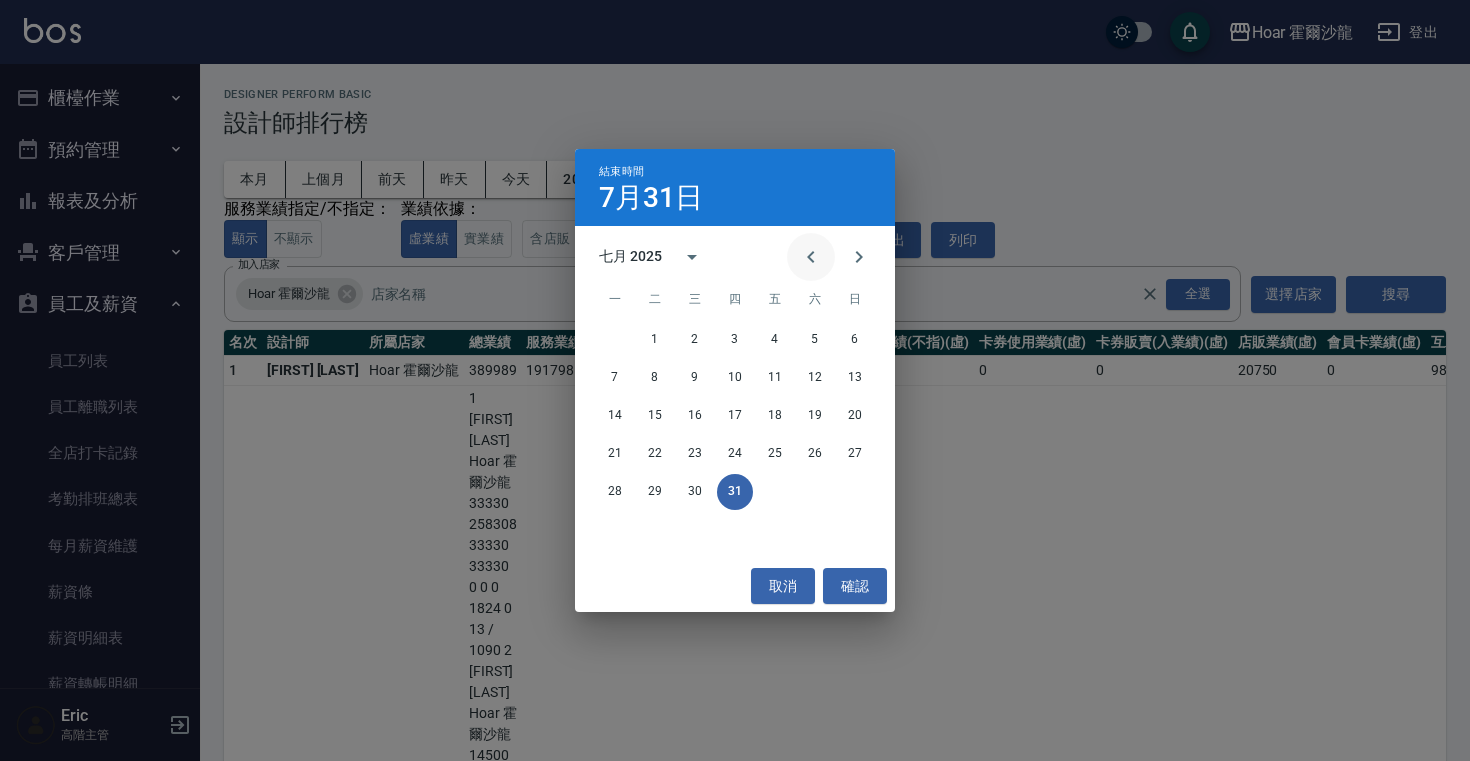 click 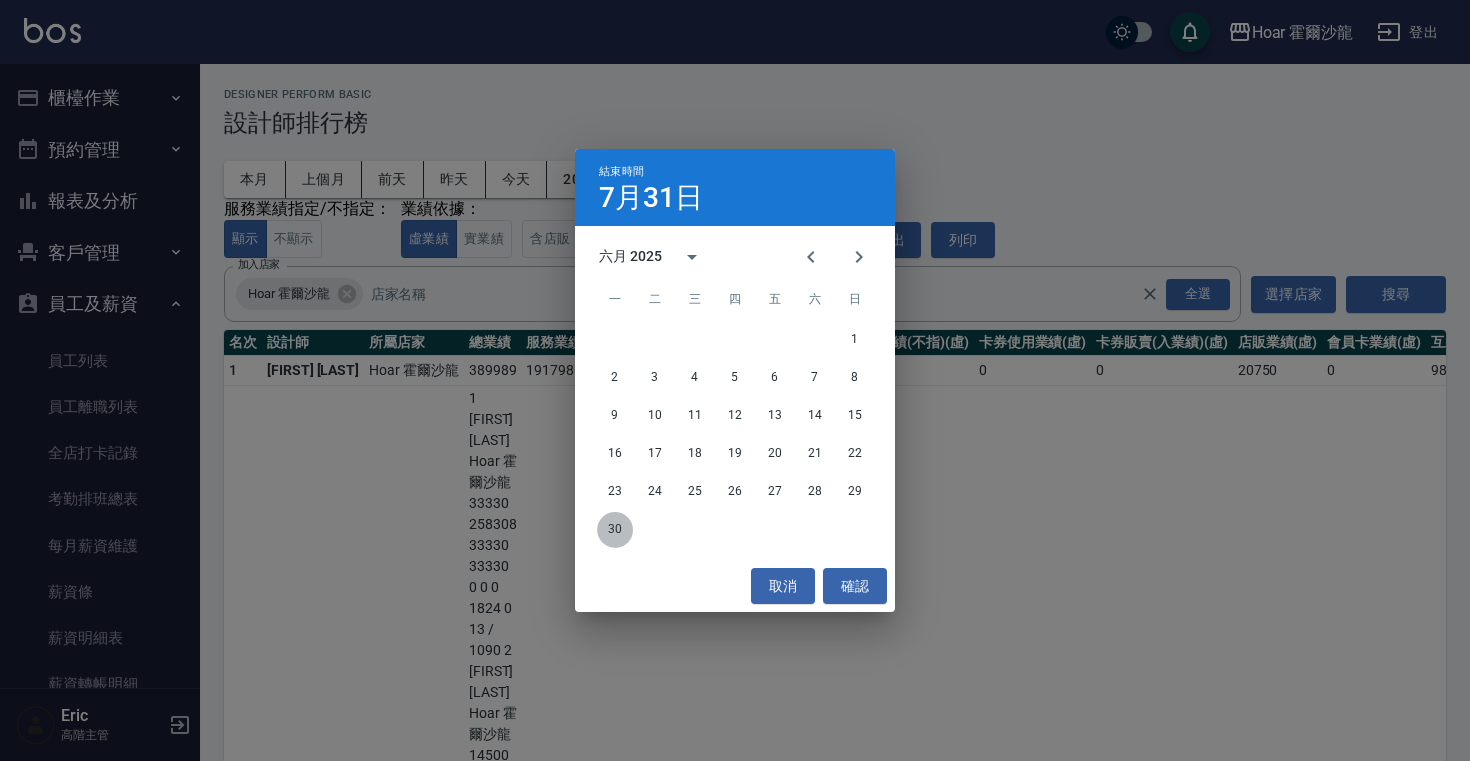 click on "30" at bounding box center (615, 530) 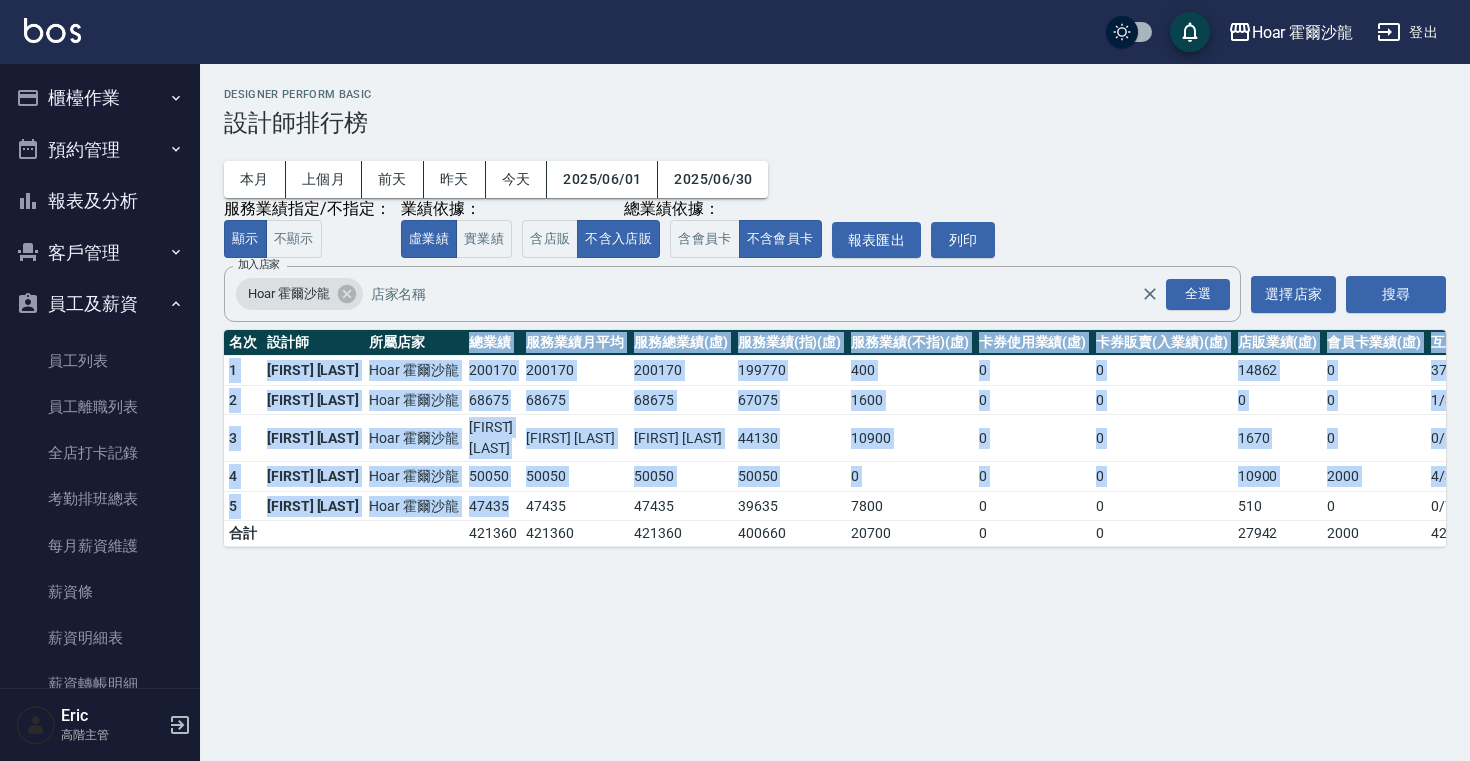 drag, startPoint x: 479, startPoint y: 490, endPoint x: 446, endPoint y: 350, distance: 143.83672 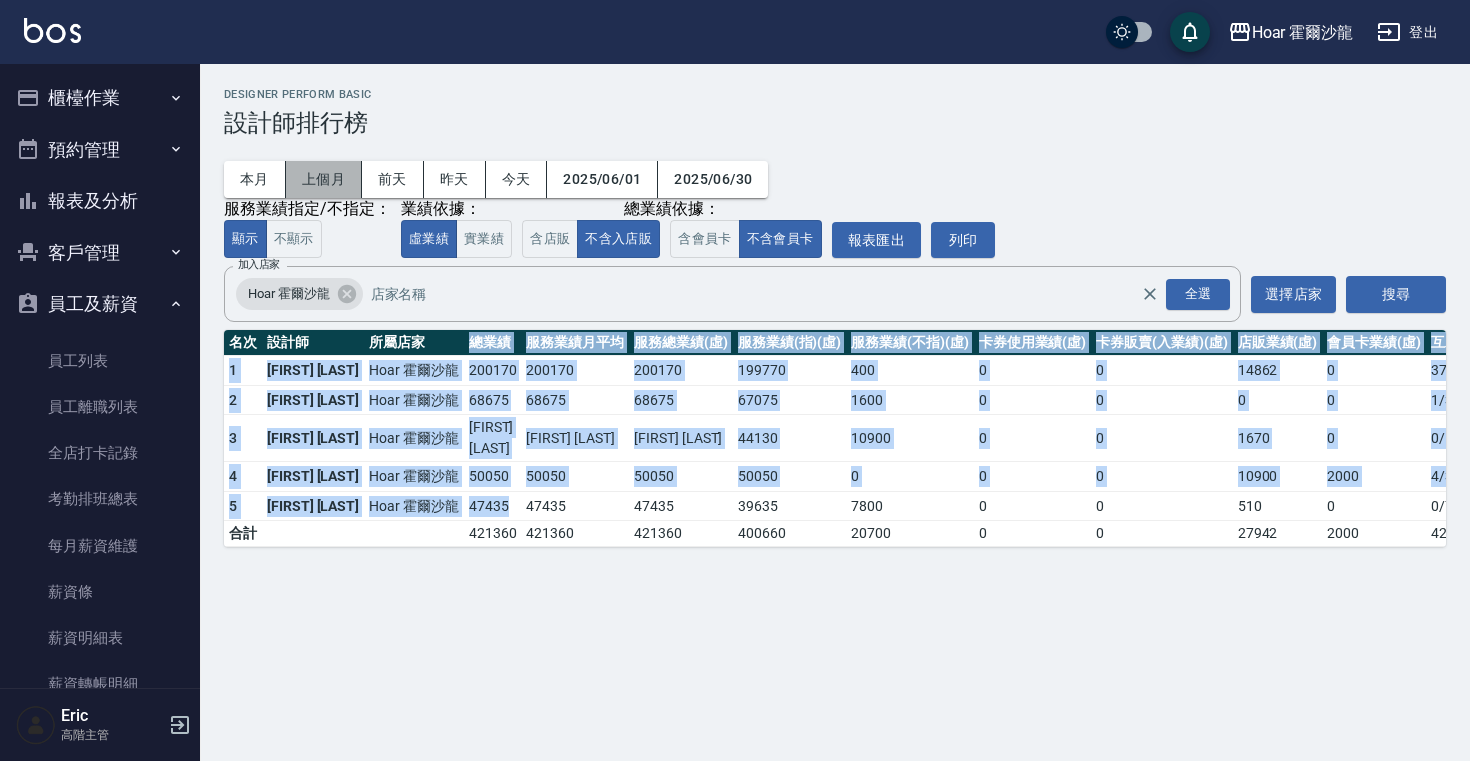 click on "上個月" at bounding box center [324, 179] 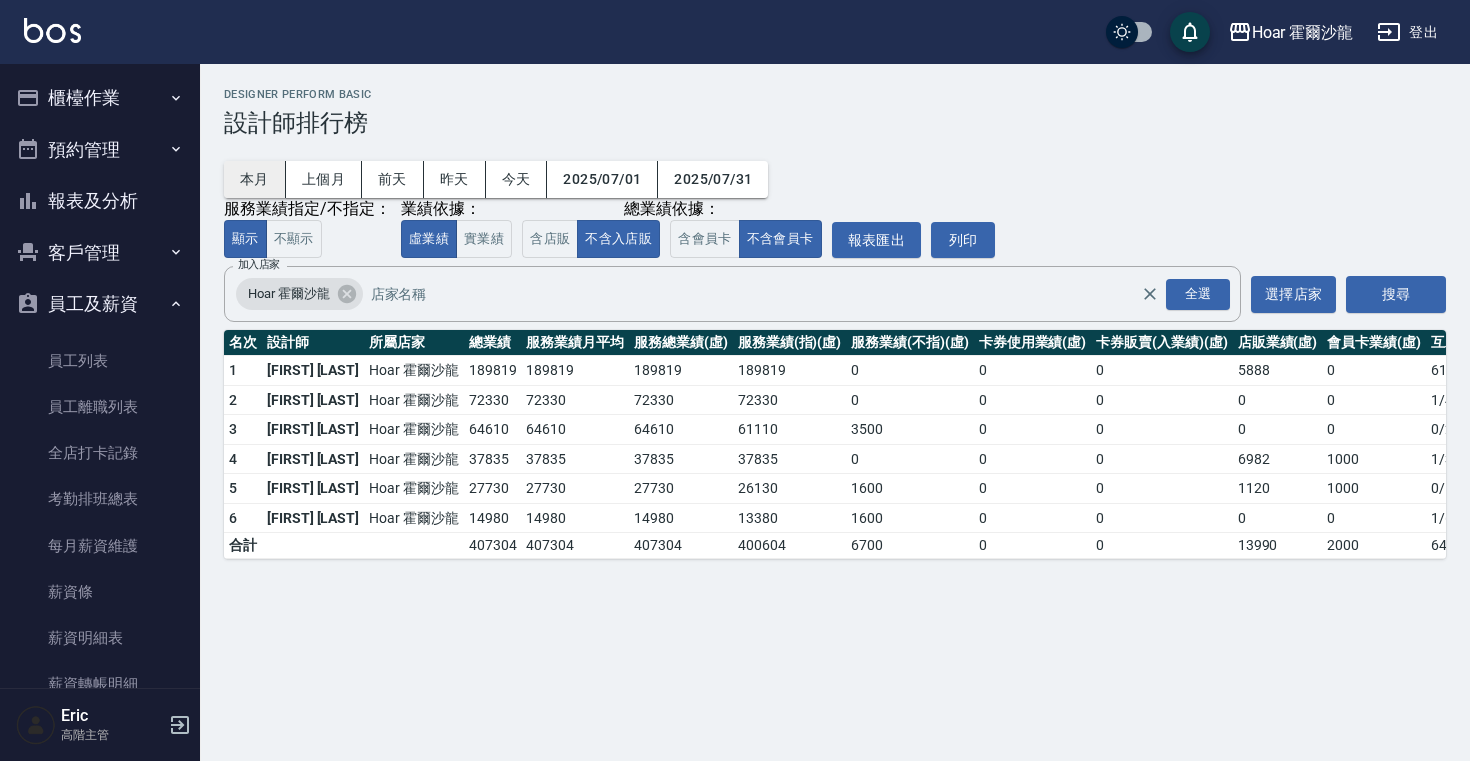 click on "本月" at bounding box center (255, 179) 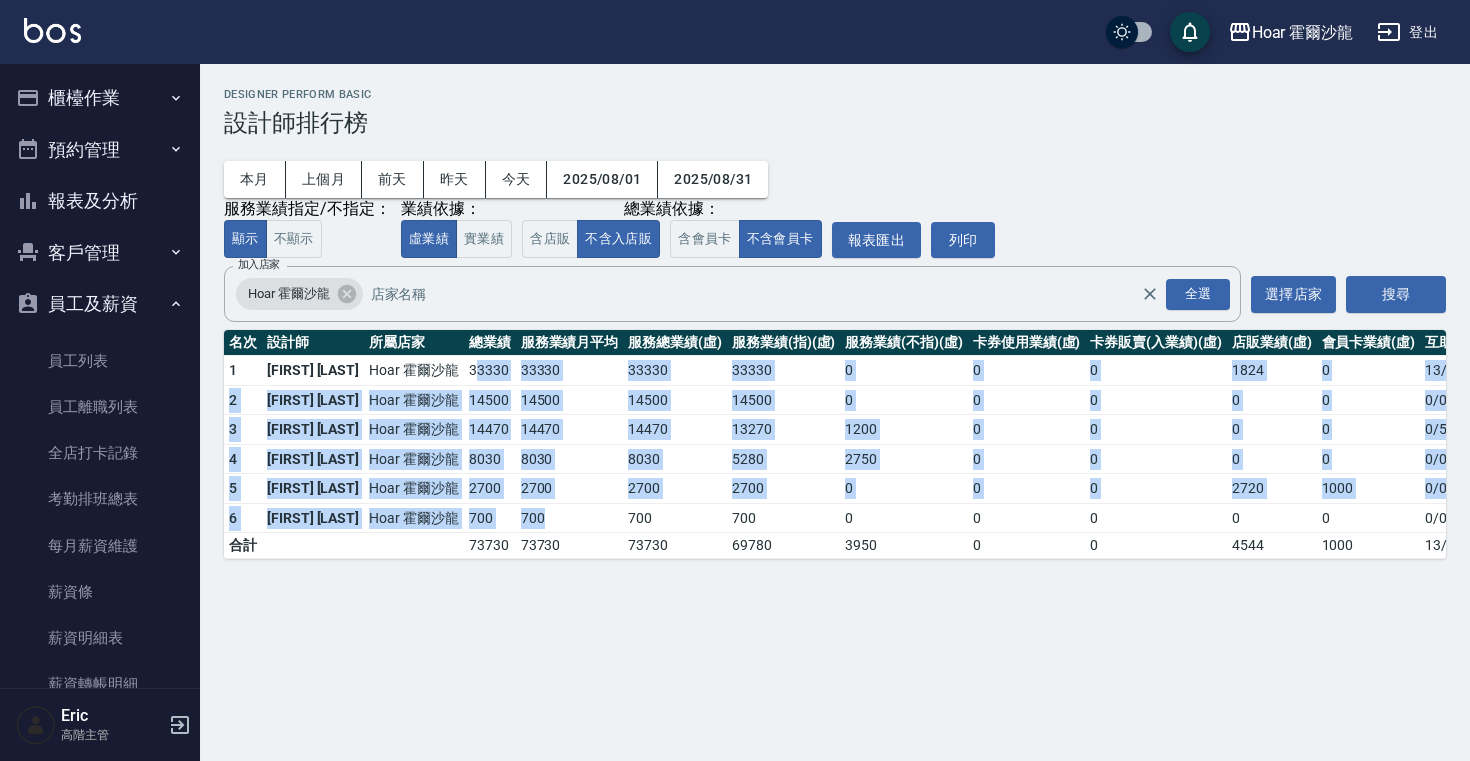 drag, startPoint x: 442, startPoint y: 368, endPoint x: 545, endPoint y: 525, distance: 187.77113 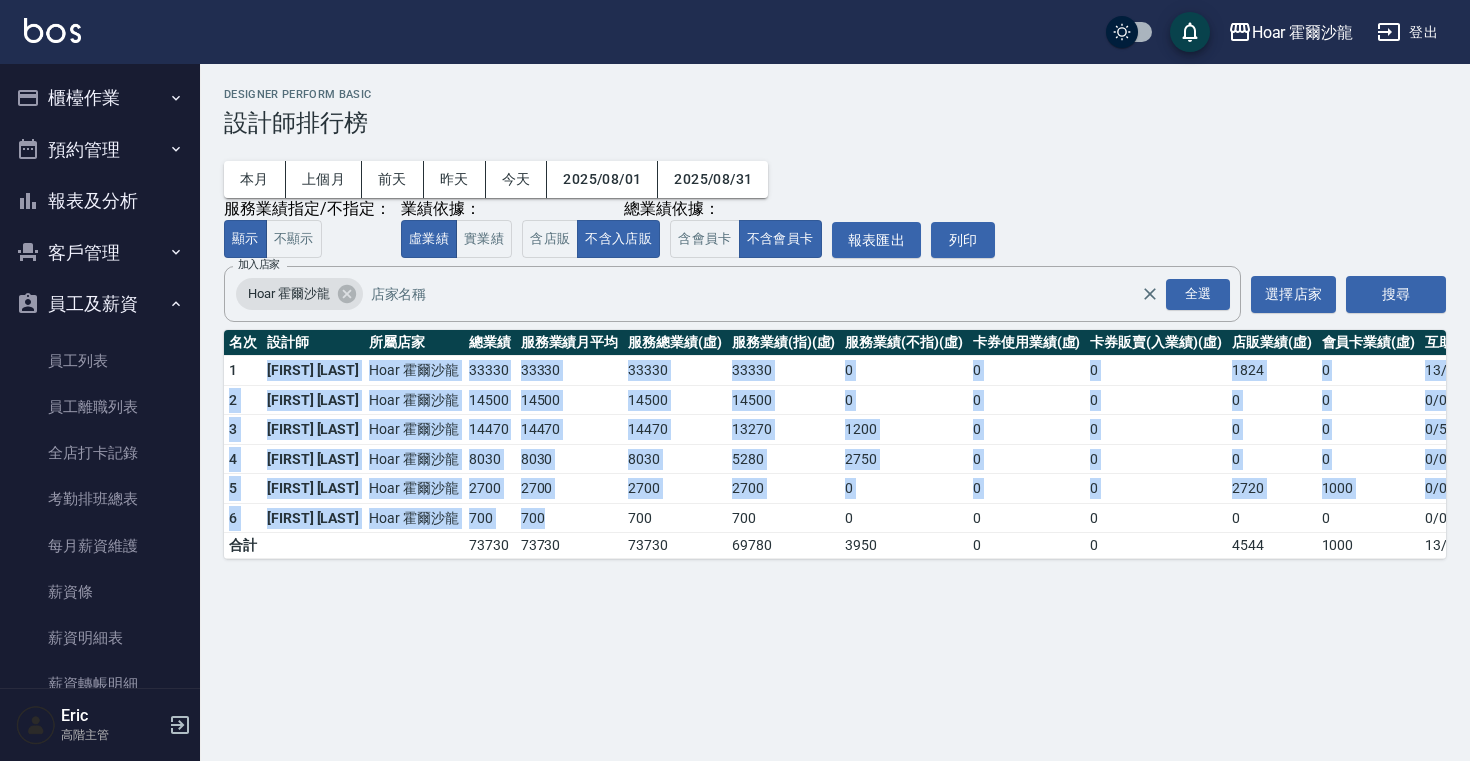 drag, startPoint x: 541, startPoint y: 523, endPoint x: 234, endPoint y: 374, distance: 341.2477 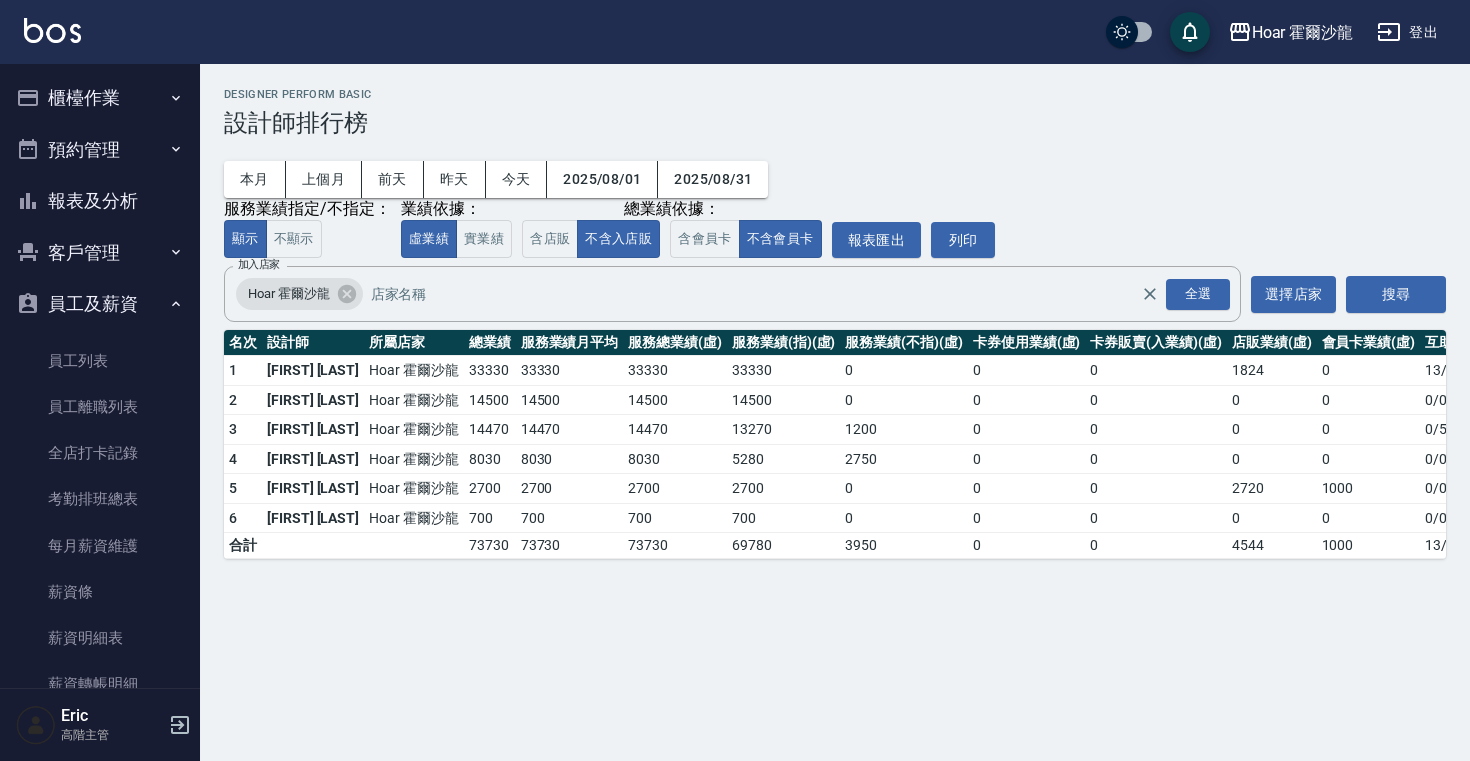 click on "2700" at bounding box center [570, 489] 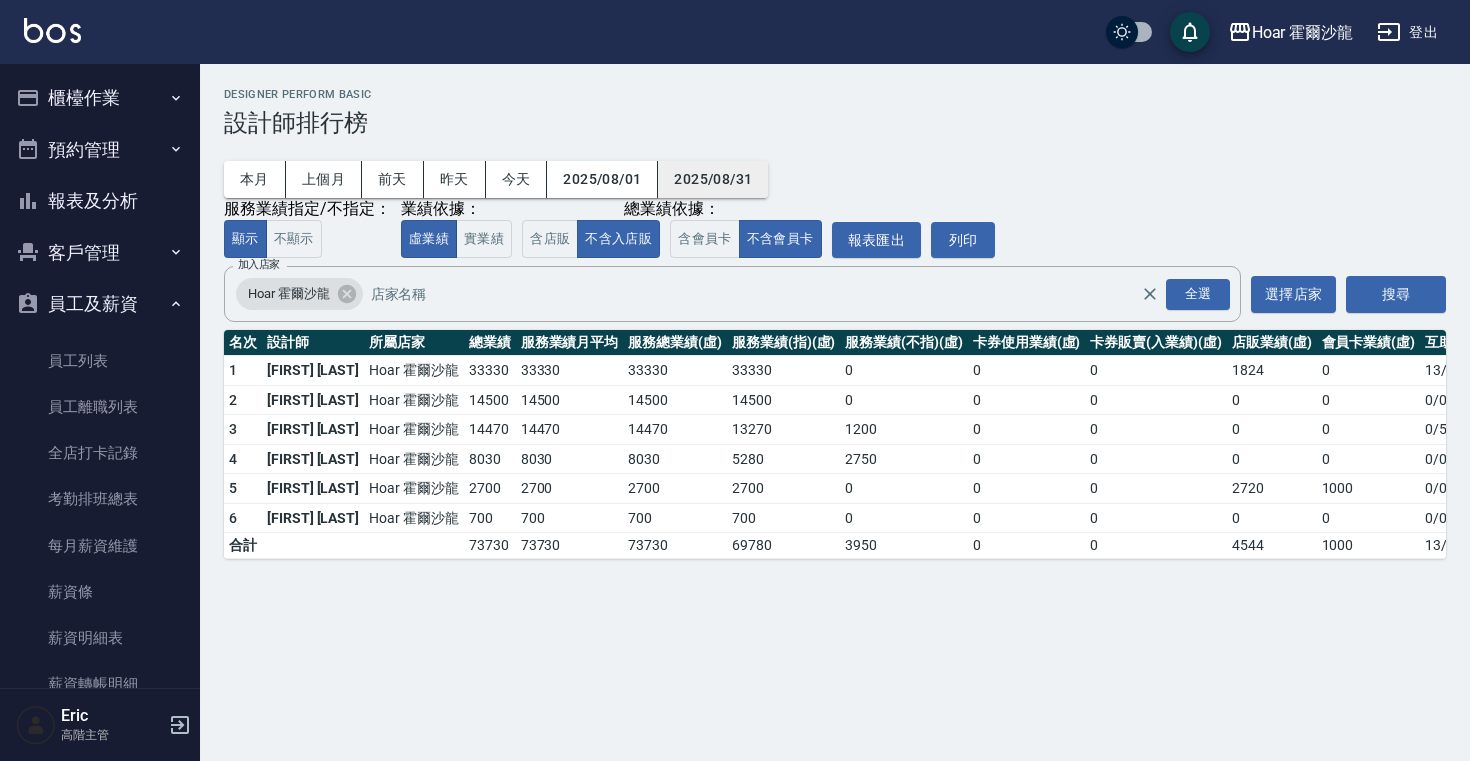click on "2025/08/31" at bounding box center (713, 179) 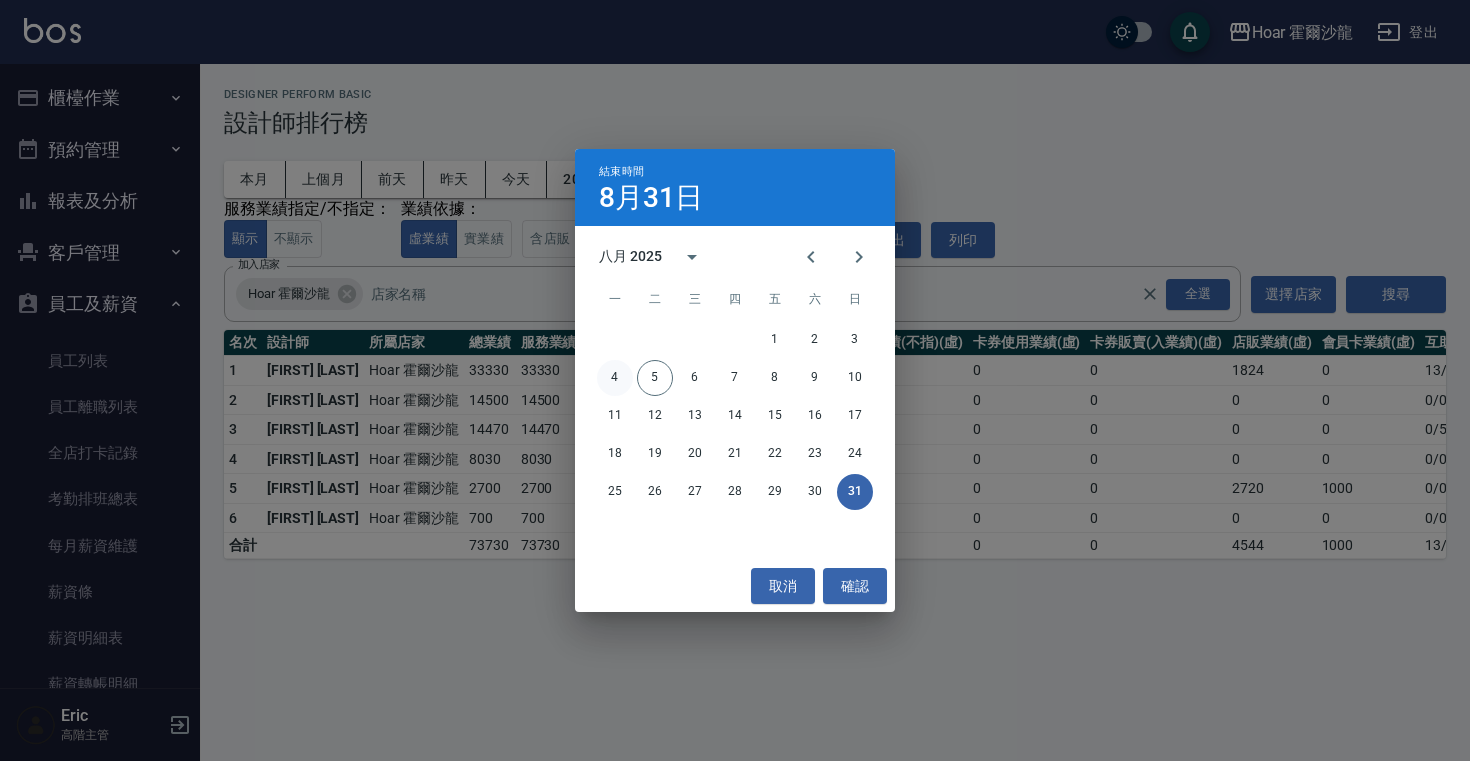 click on "4" at bounding box center [615, 378] 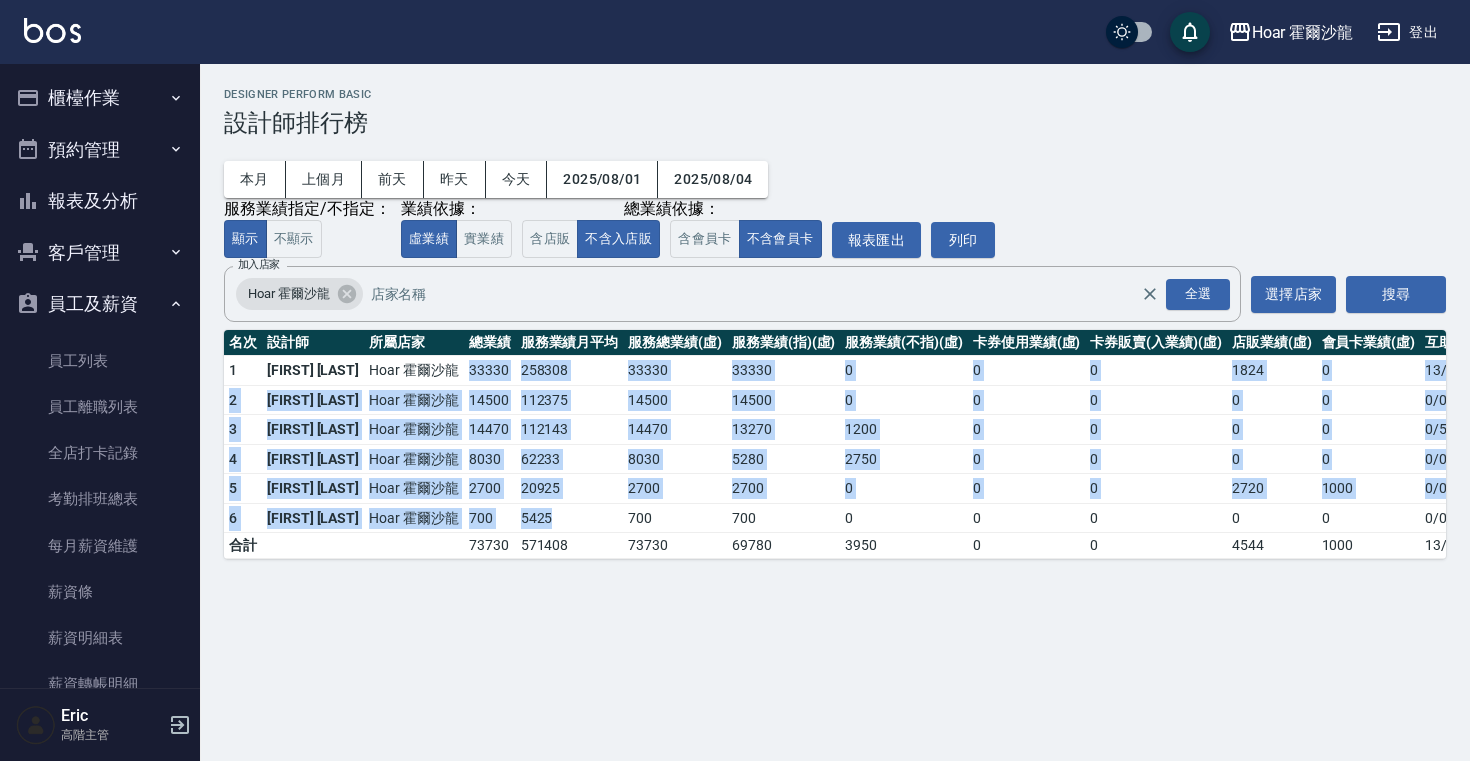 drag, startPoint x: 441, startPoint y: 371, endPoint x: 555, endPoint y: 519, distance: 186.81541 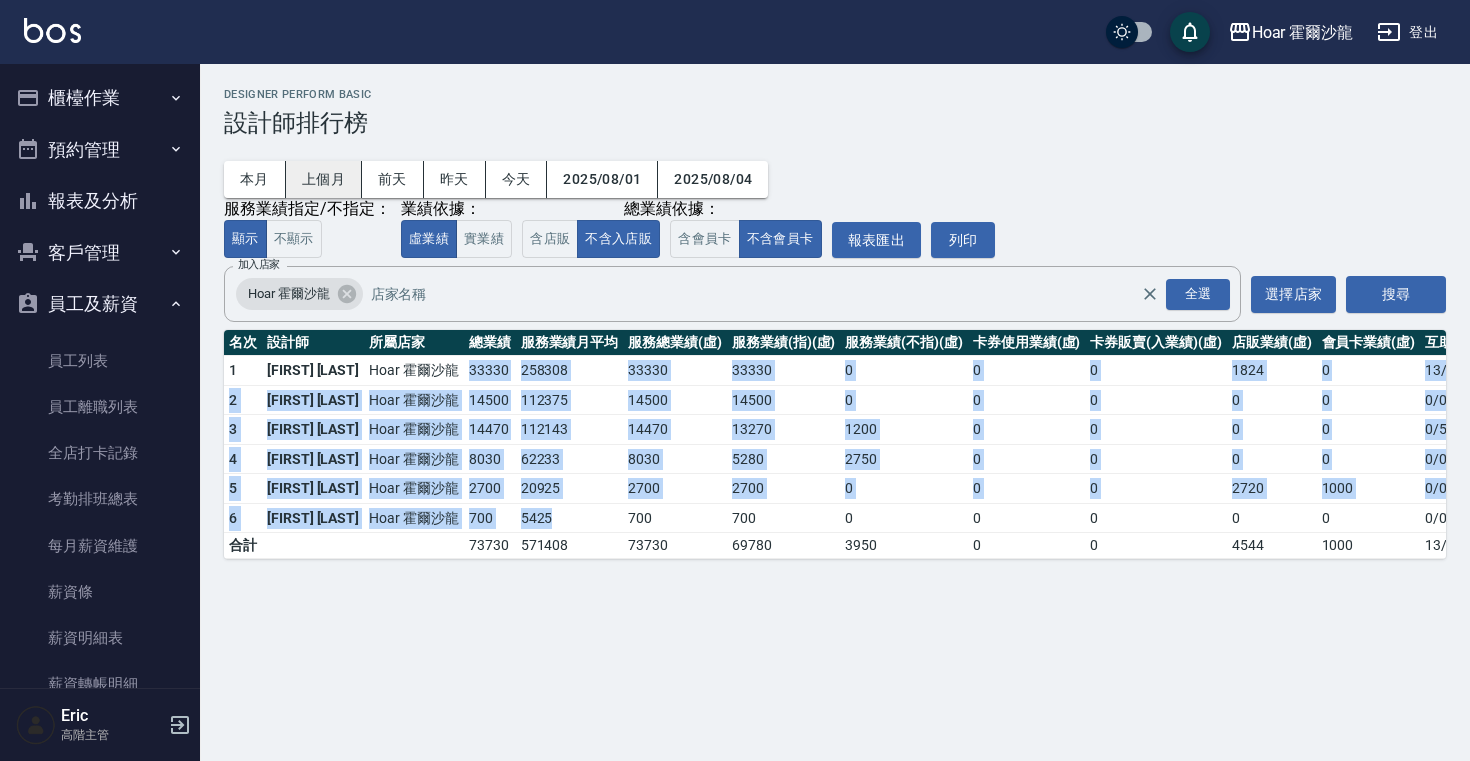 click on "上個月" at bounding box center (324, 179) 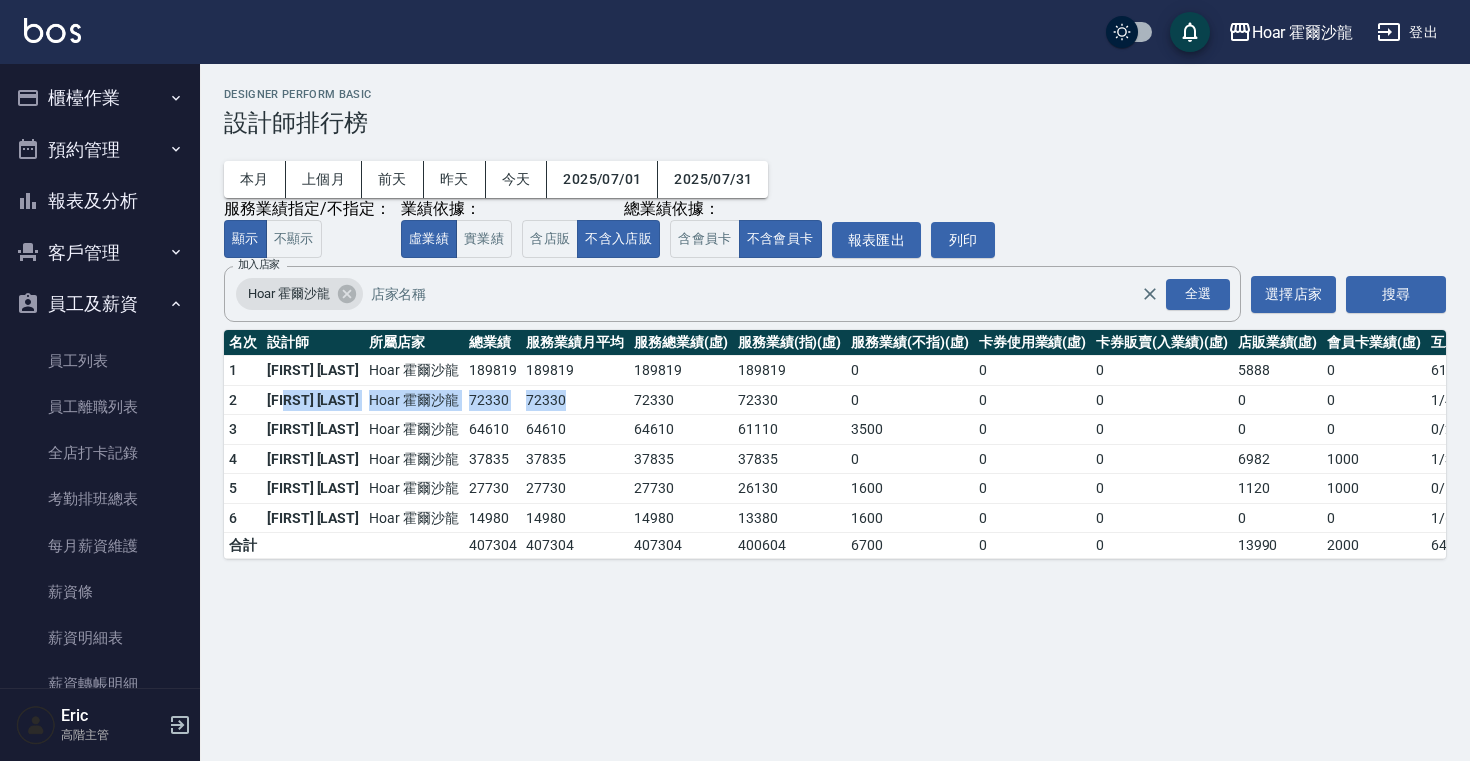 drag, startPoint x: 553, startPoint y: 403, endPoint x: 331, endPoint y: 398, distance: 222.0563 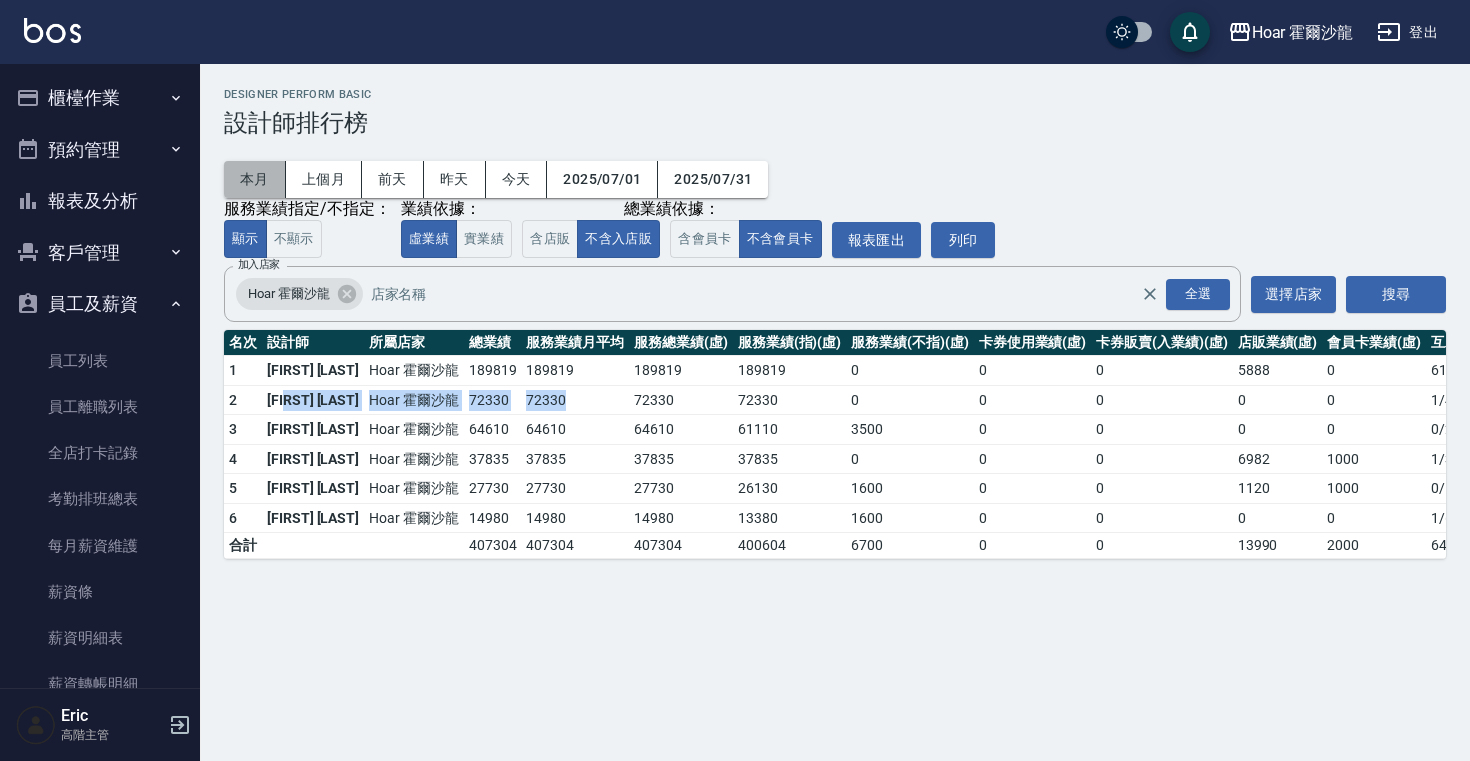 click on "本月" at bounding box center (255, 179) 